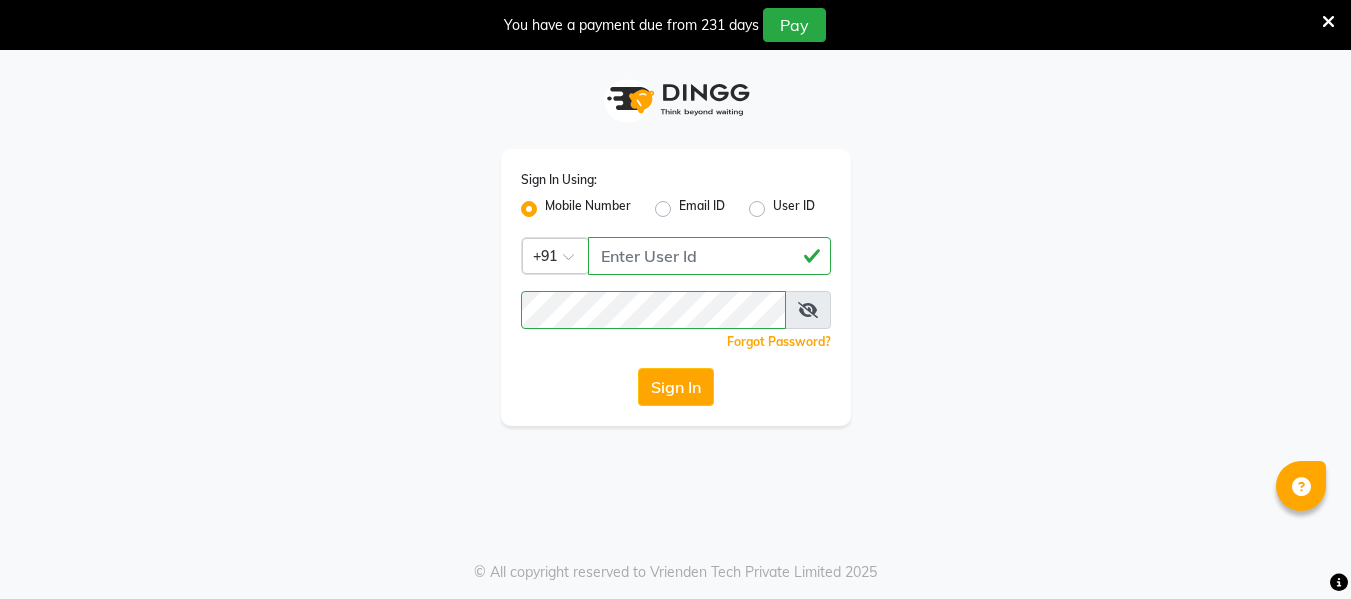 scroll, scrollTop: 50, scrollLeft: 0, axis: vertical 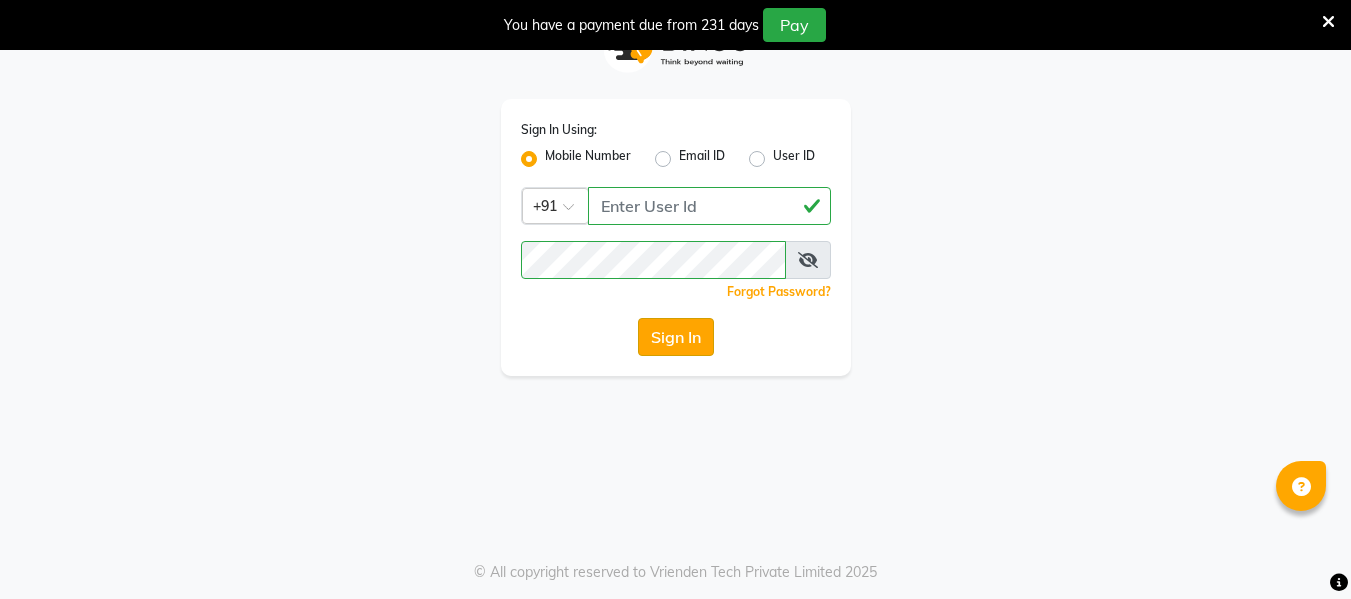 click on "Sign In" 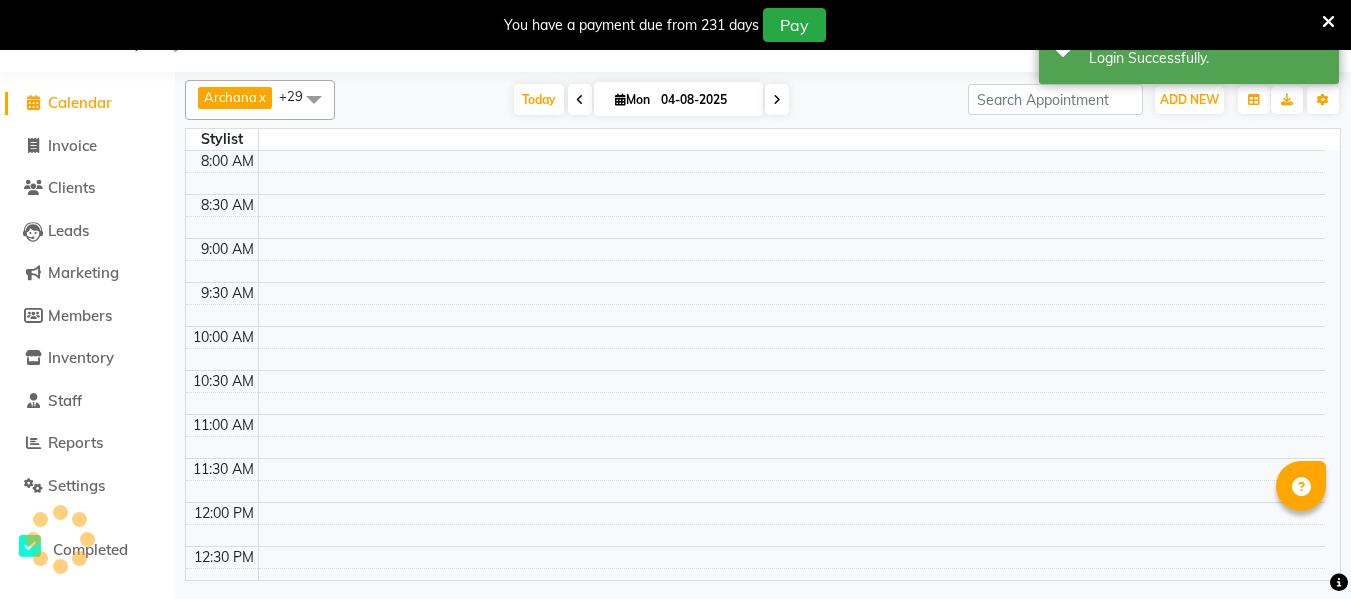 select on "en" 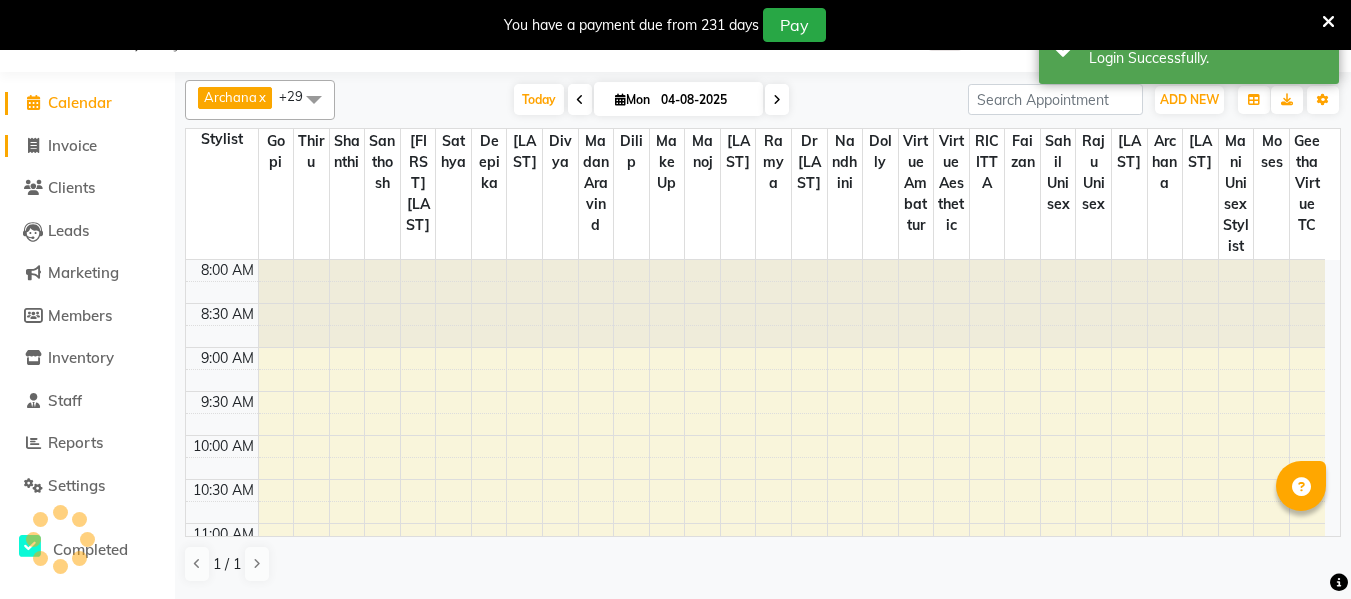 scroll, scrollTop: 0, scrollLeft: 0, axis: both 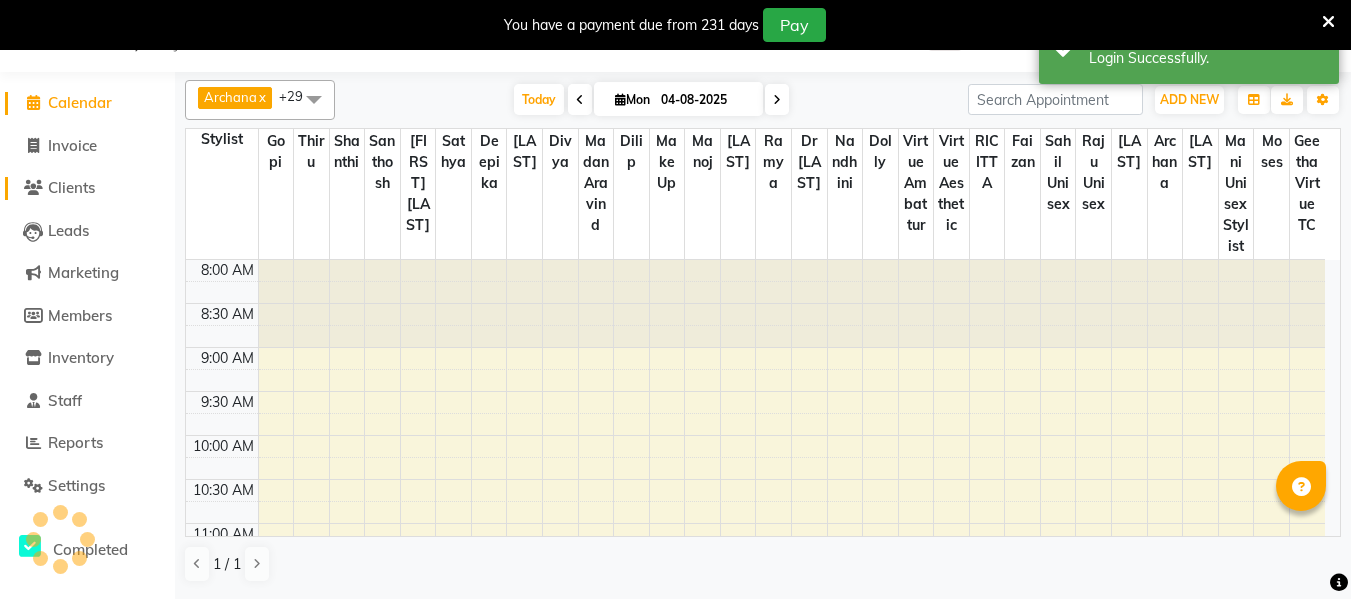 select on "service" 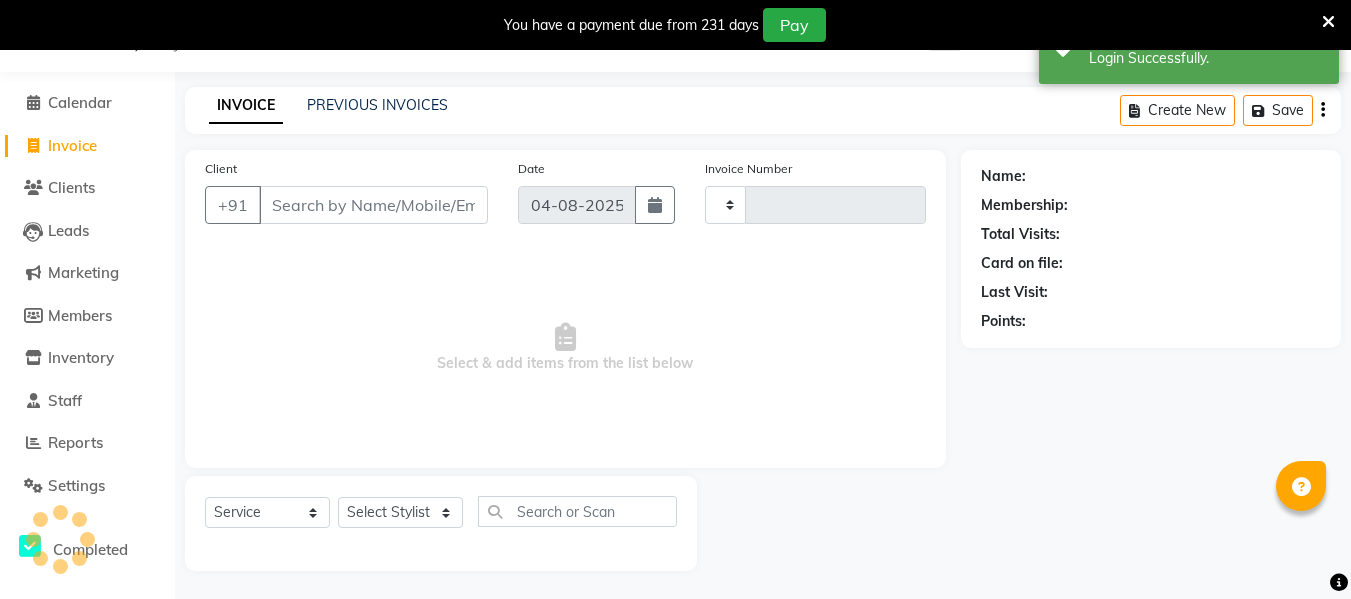 type on "2537" 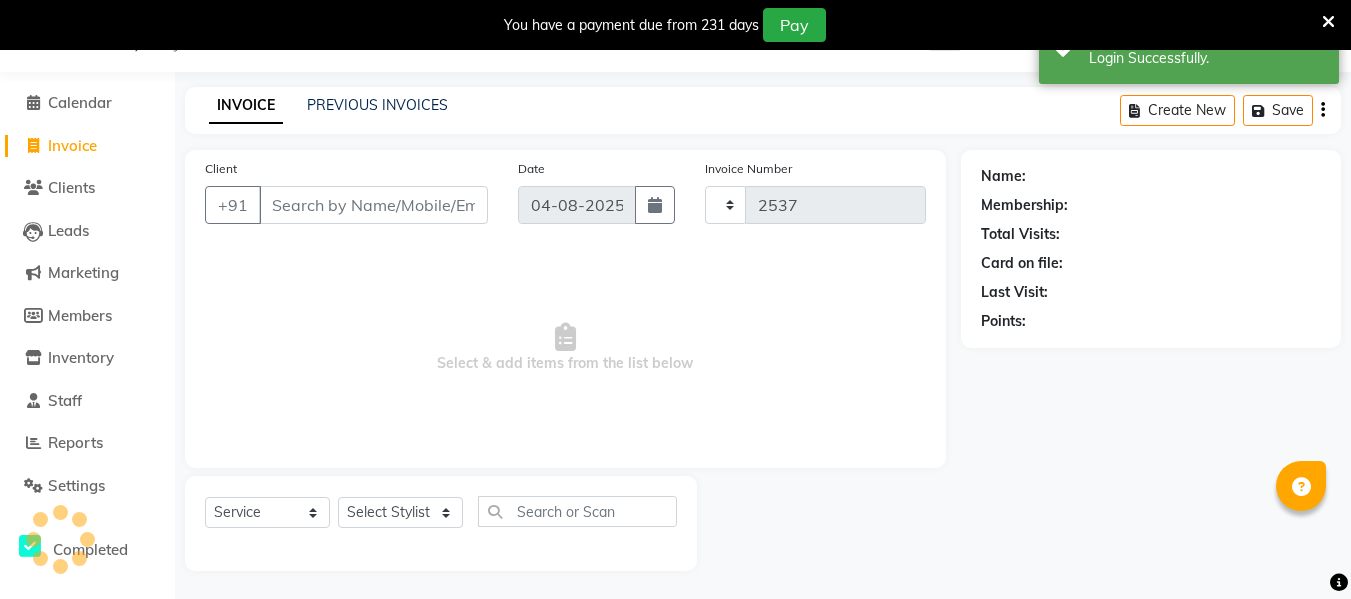 select on "5237" 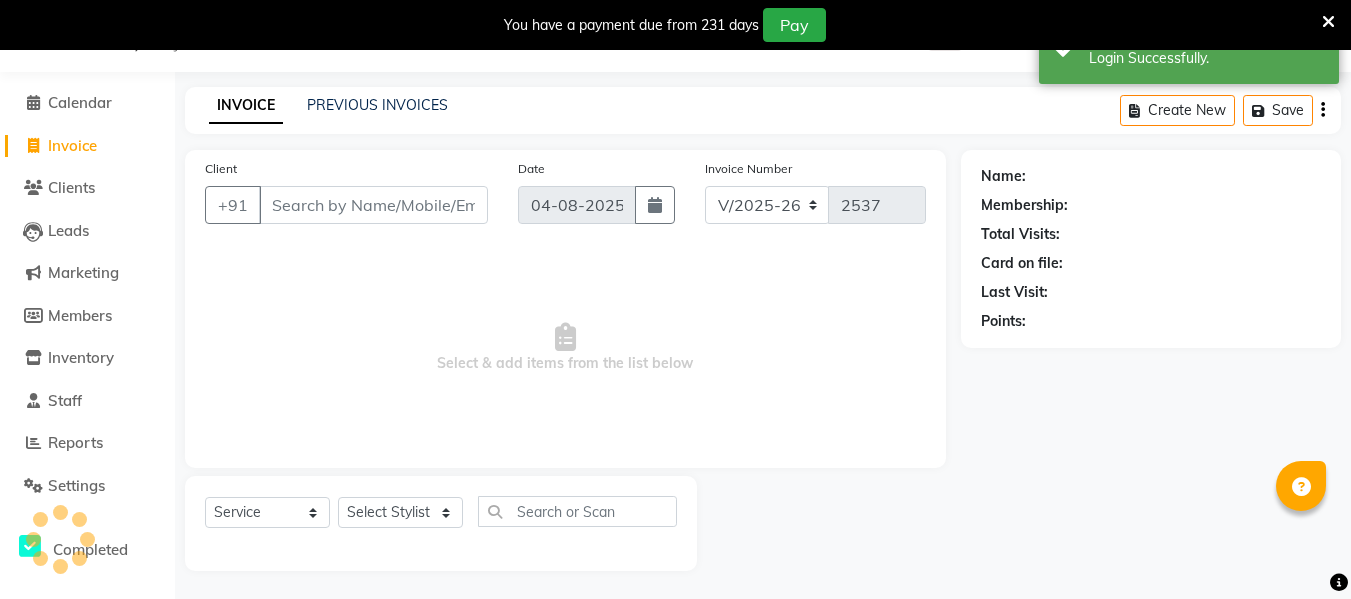 click on "Client" at bounding box center (373, 205) 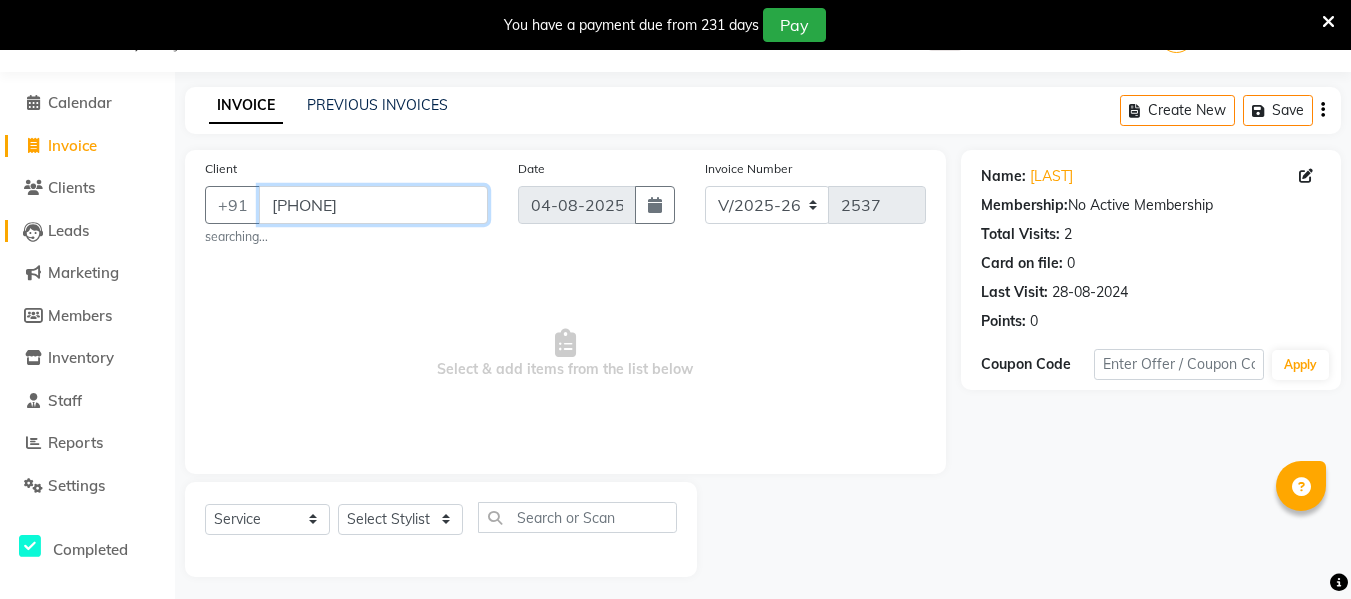 drag, startPoint x: 423, startPoint y: 215, endPoint x: 141, endPoint y: 221, distance: 282.0638 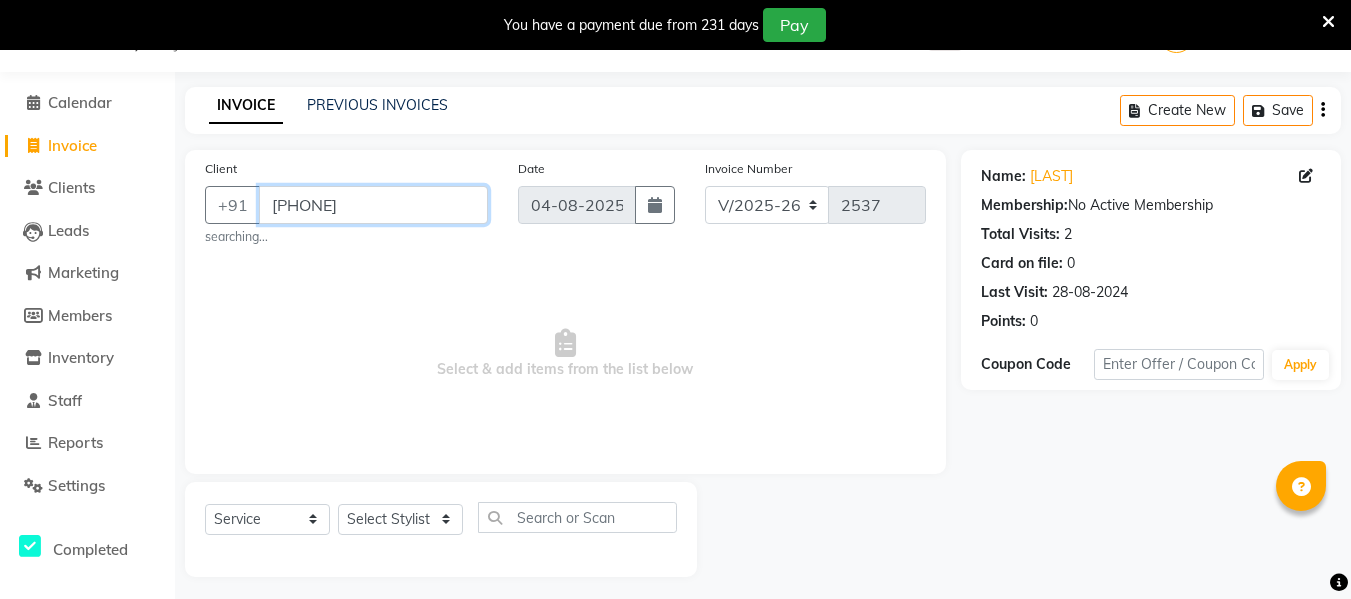 paste on "884358757" 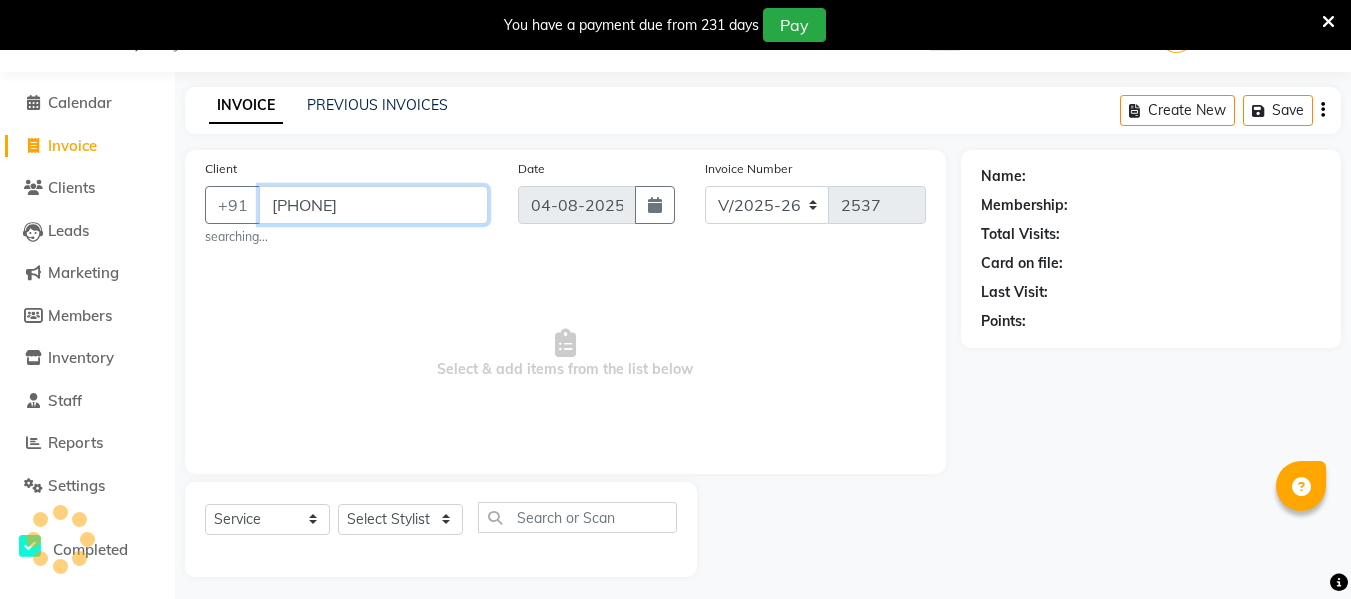 type on "[PHONE]" 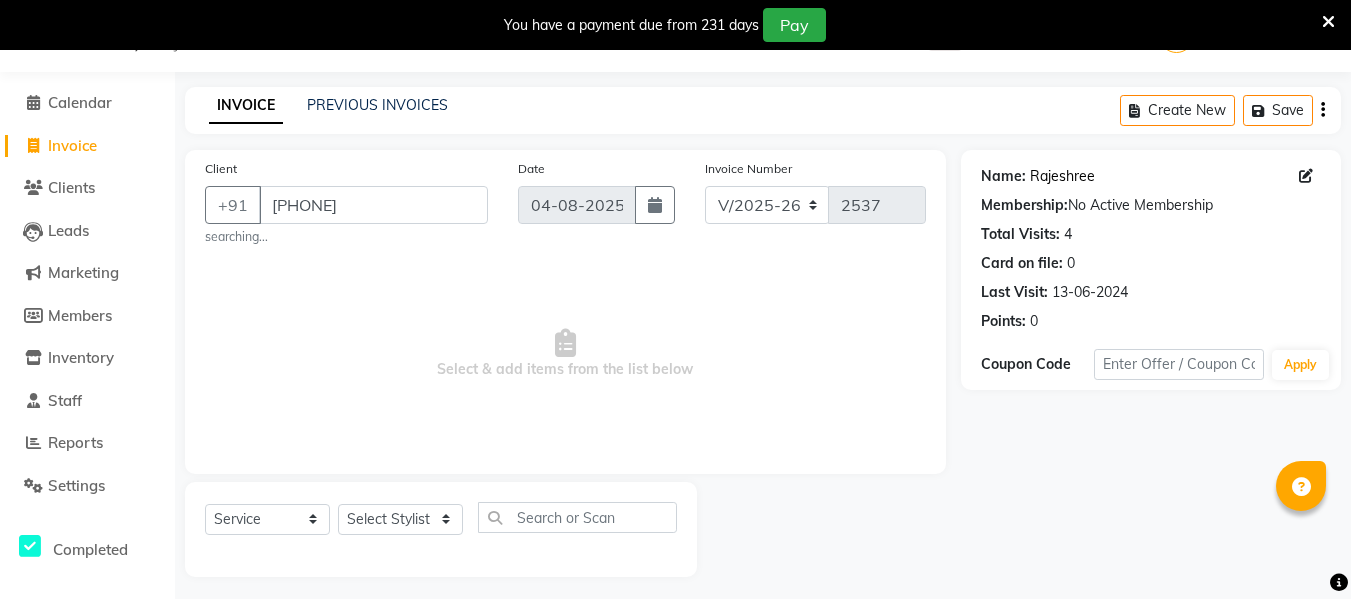 click on "Rajeshree" 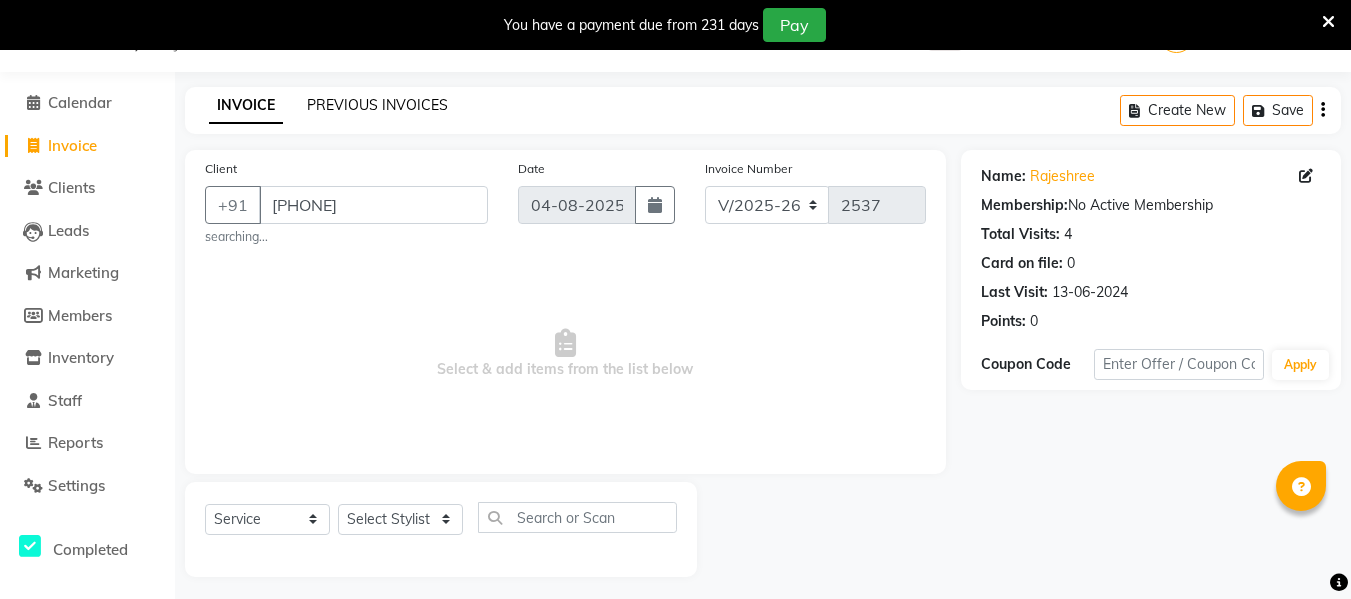 click on "PREVIOUS INVOICES" 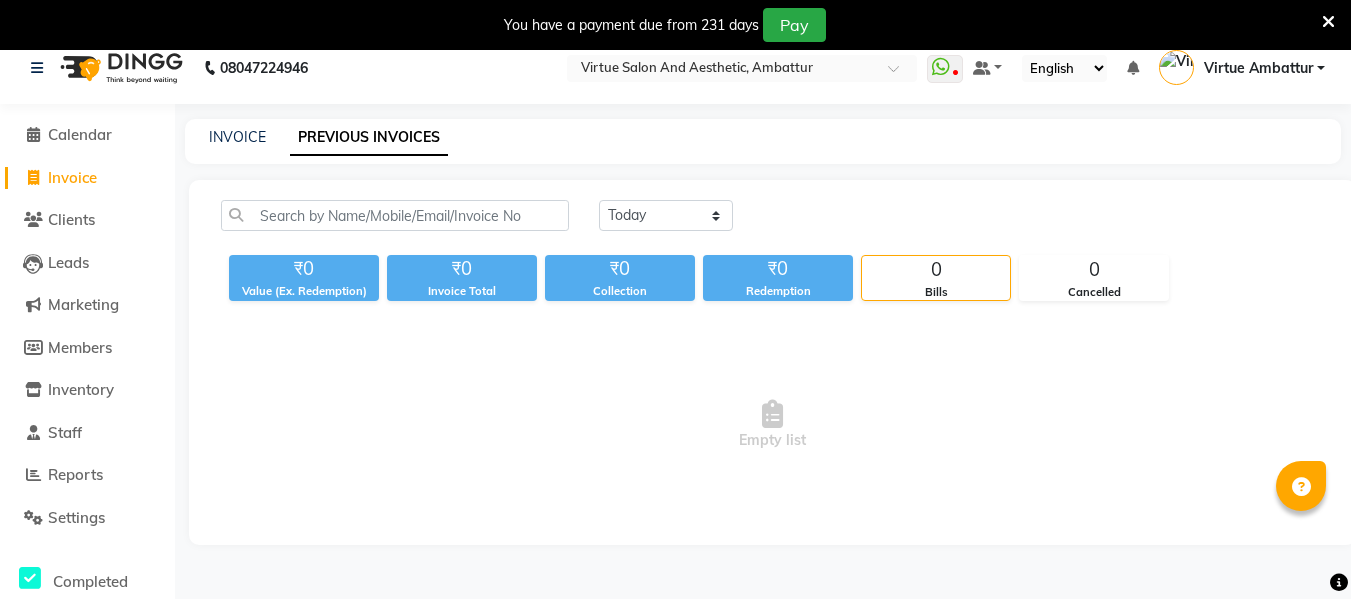 scroll, scrollTop: 0, scrollLeft: 0, axis: both 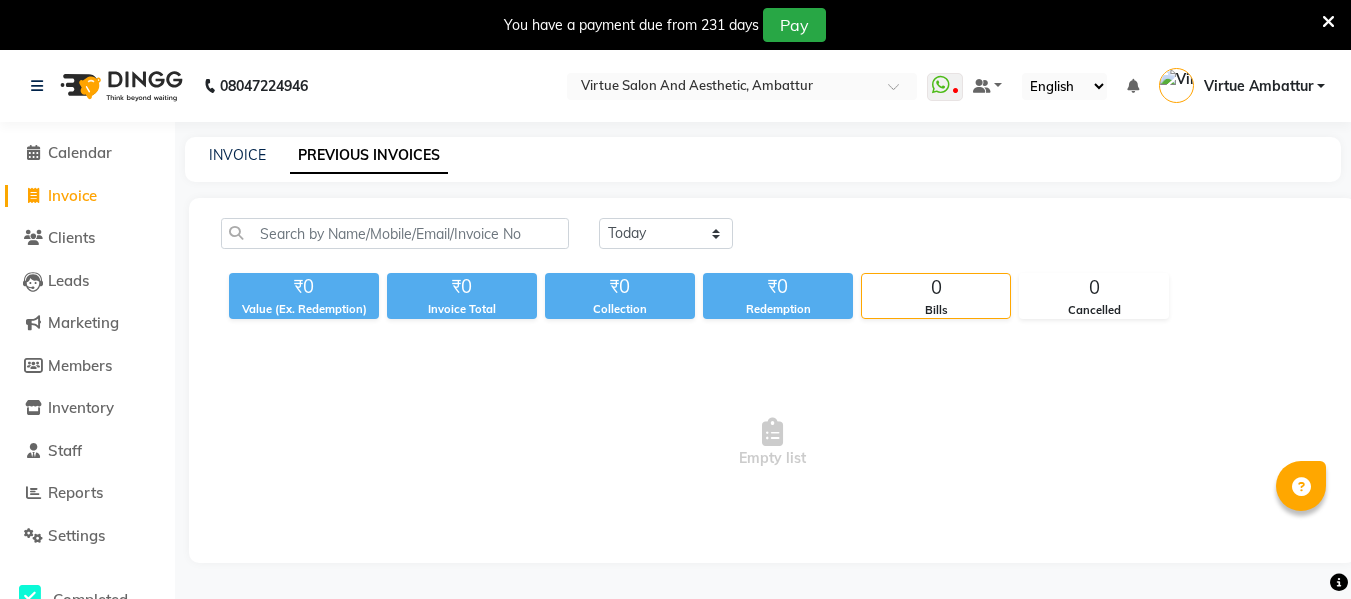 click on "Invoice" 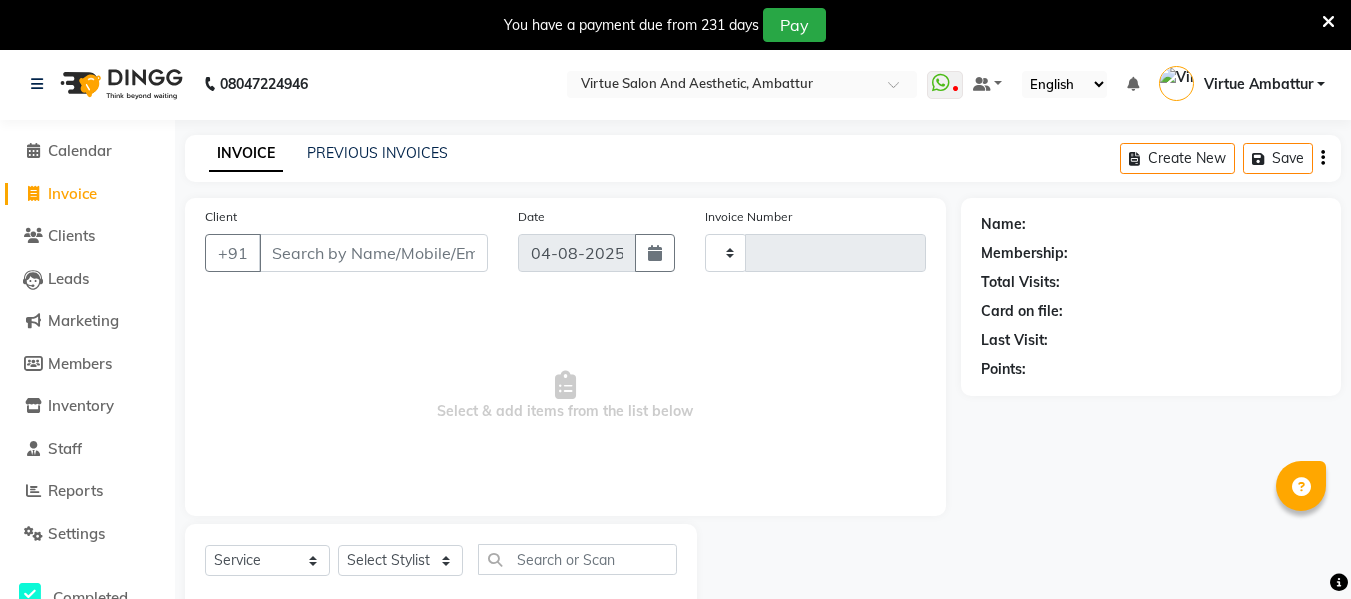 type on "2537" 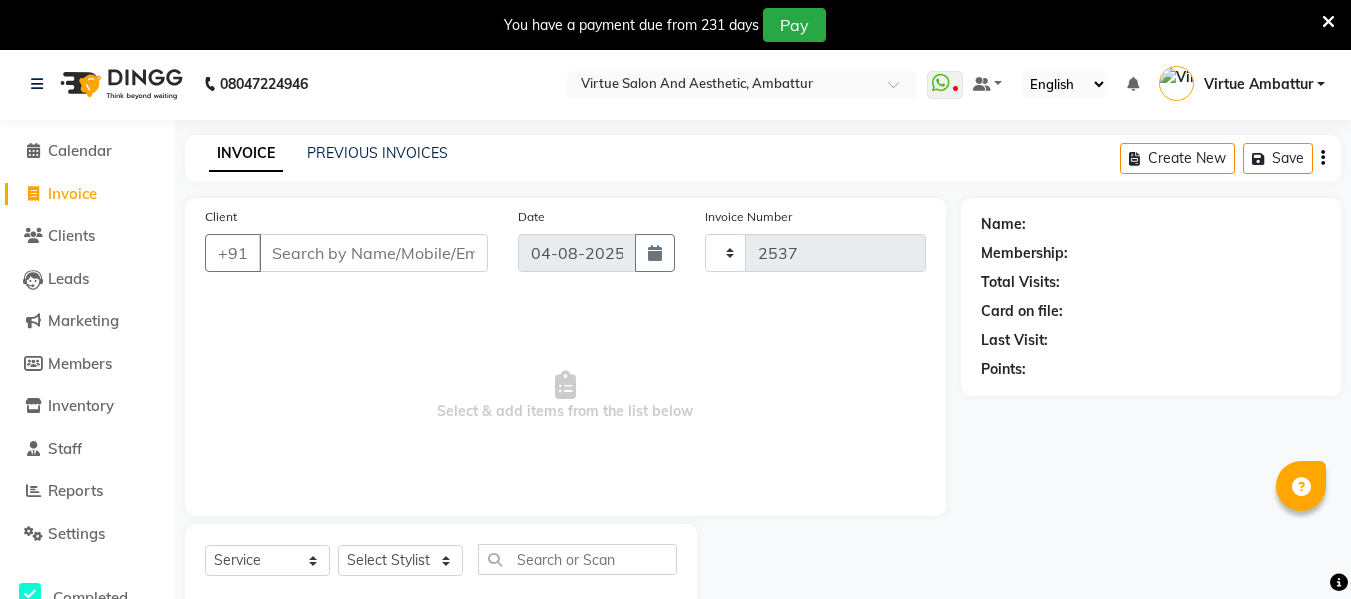 scroll, scrollTop: 52, scrollLeft: 0, axis: vertical 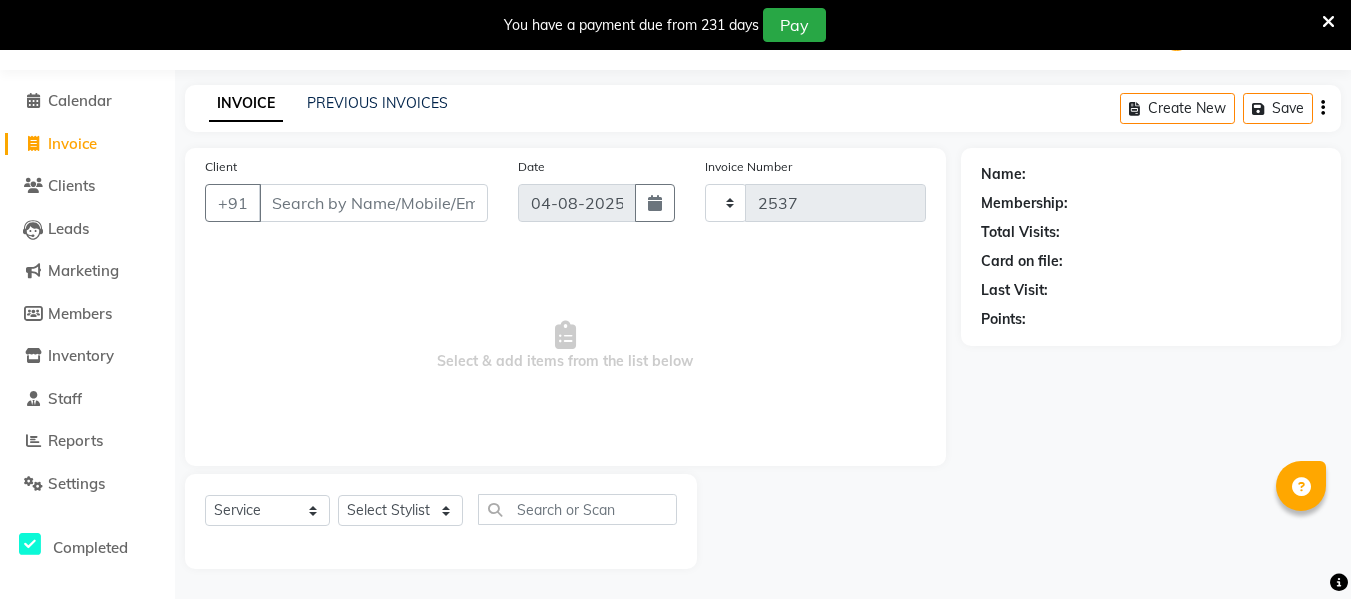 select on "5237" 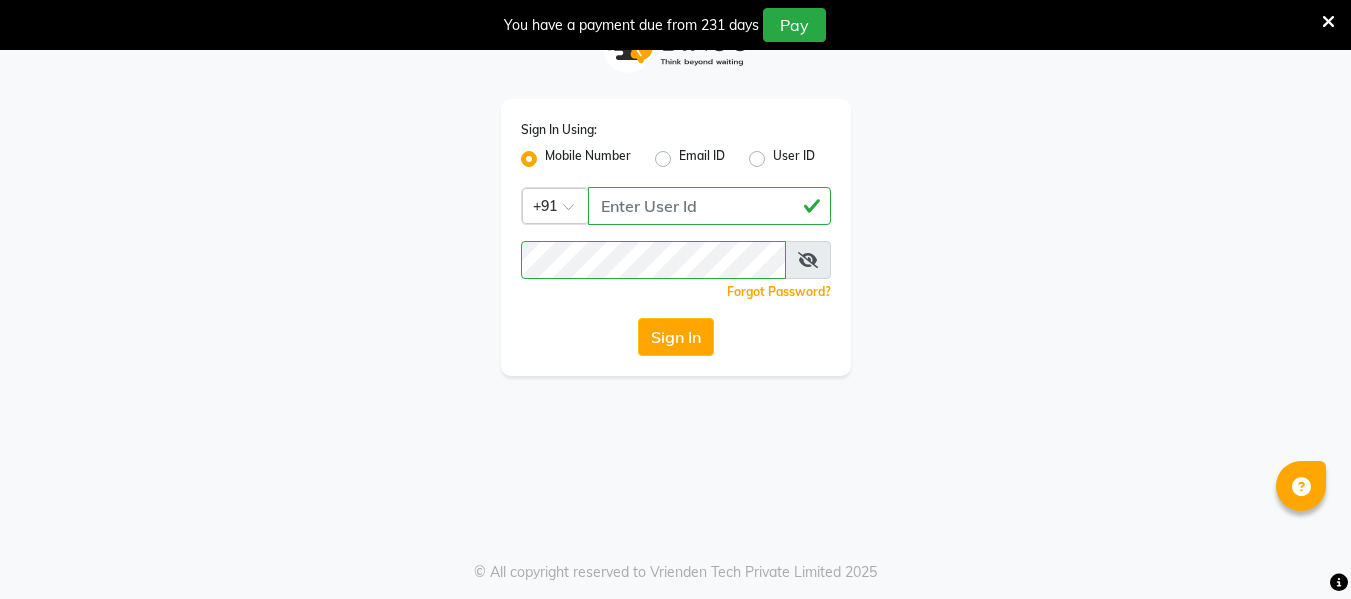 scroll, scrollTop: 50, scrollLeft: 0, axis: vertical 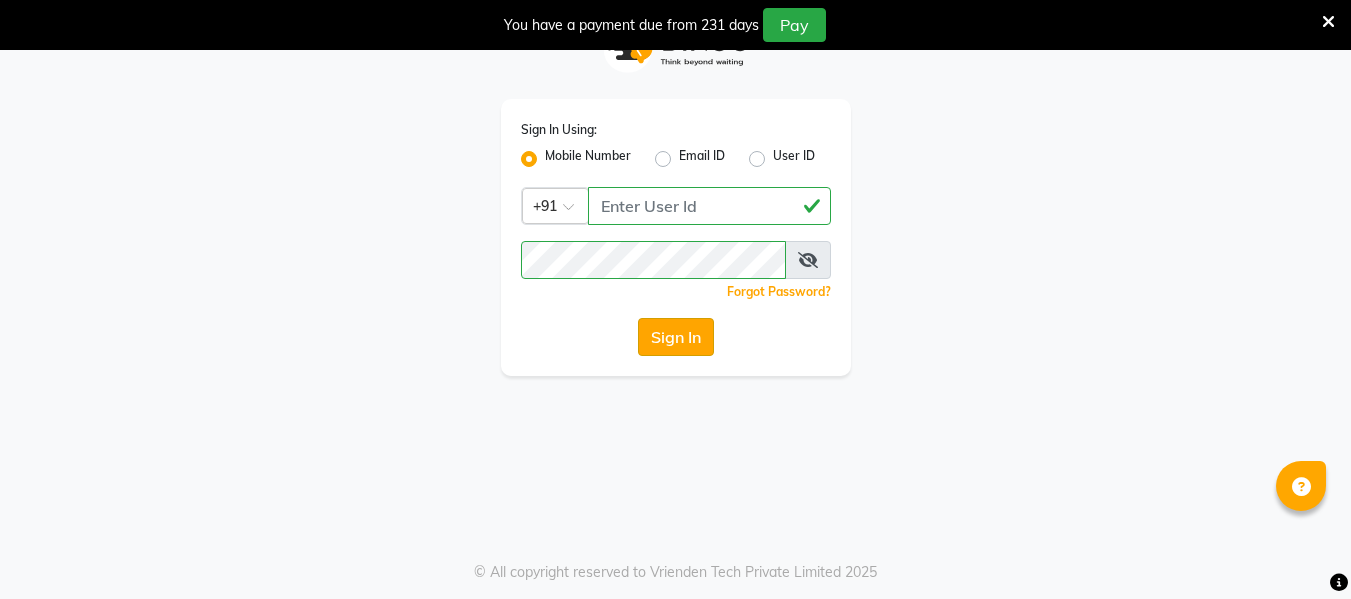click on "Sign In" 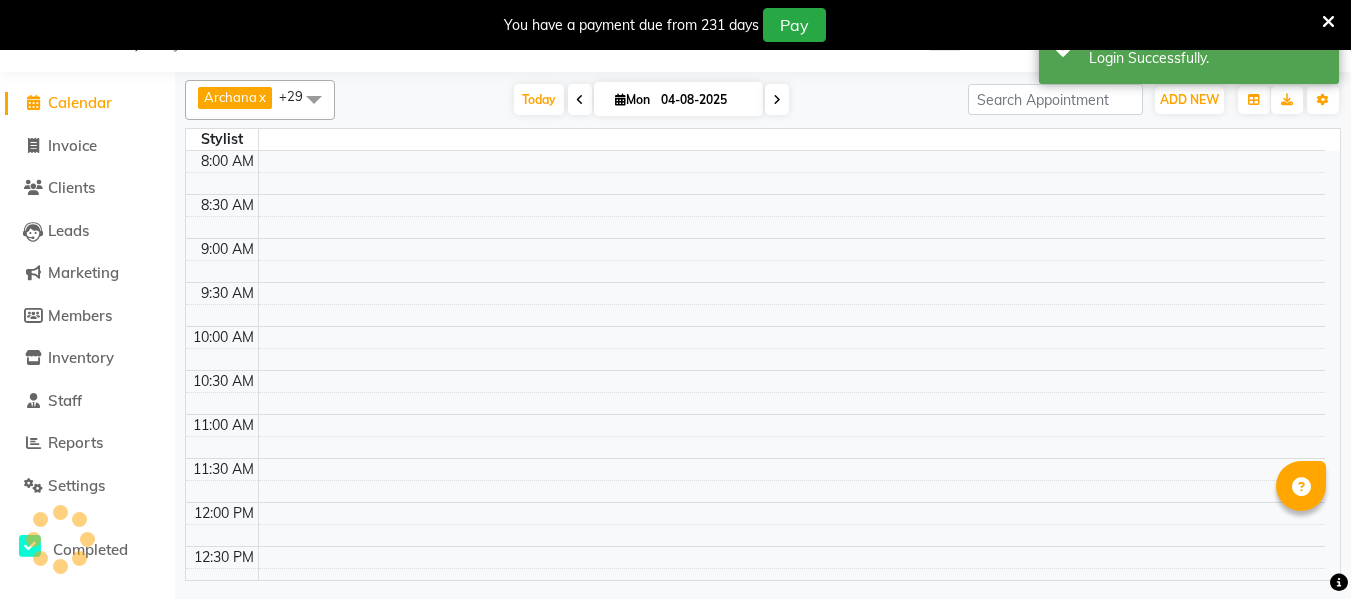 select on "en" 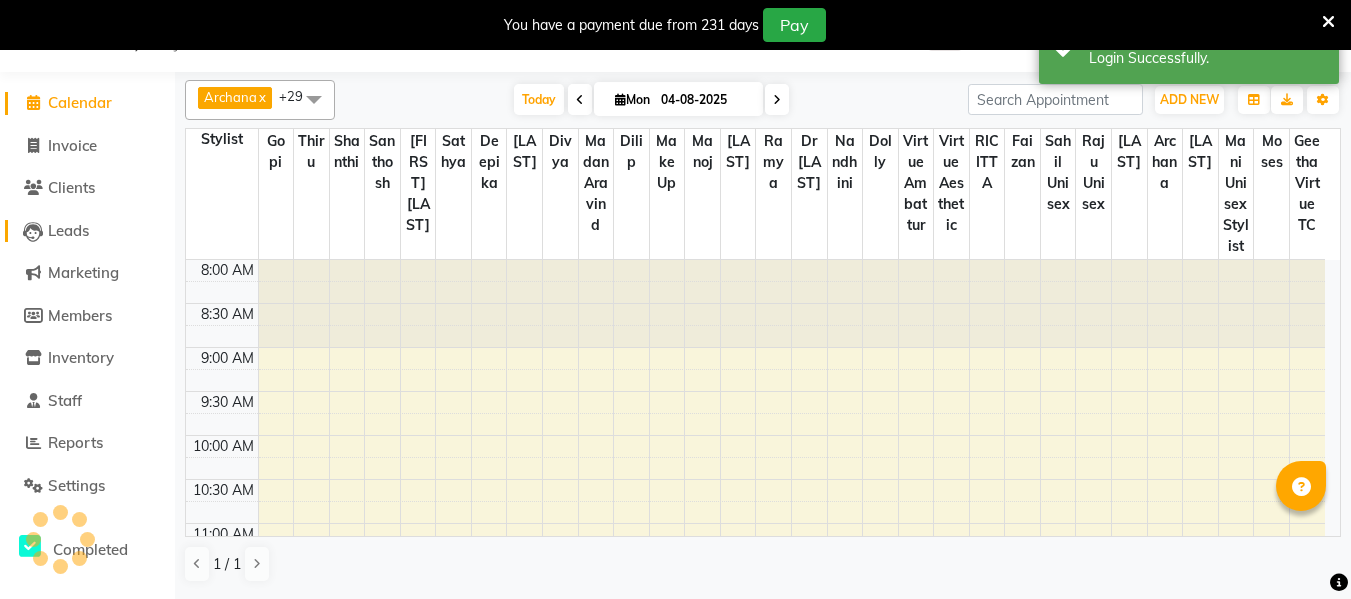 scroll, scrollTop: 0, scrollLeft: 0, axis: both 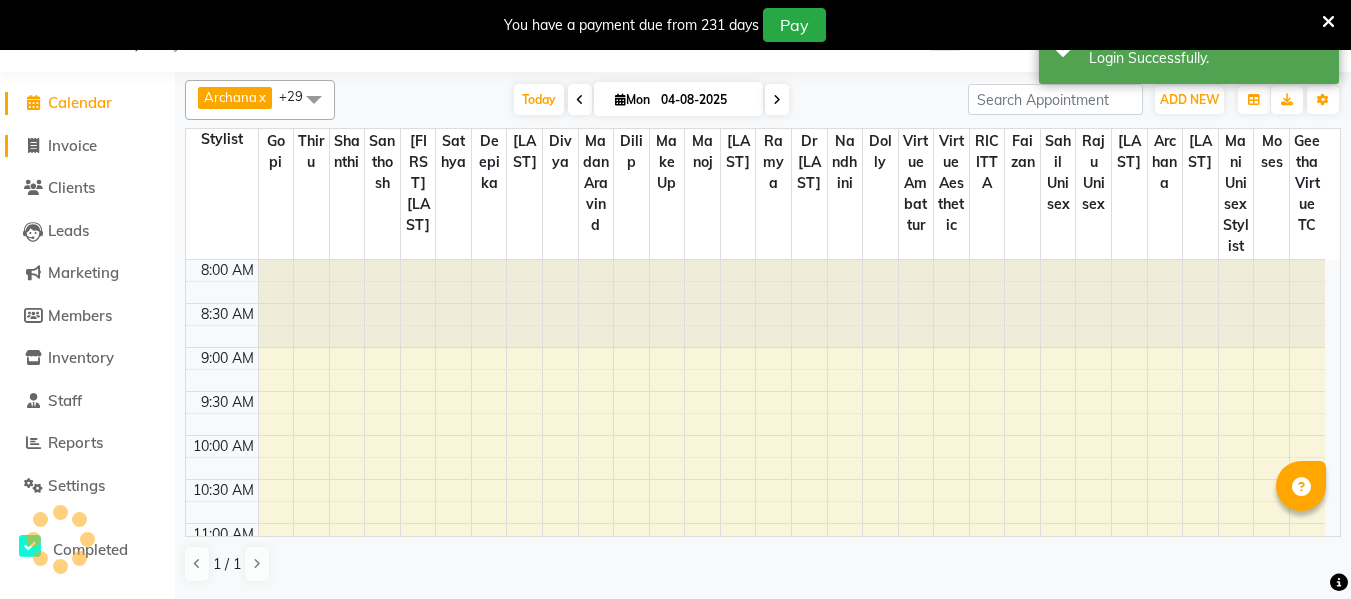 click on "Invoice" 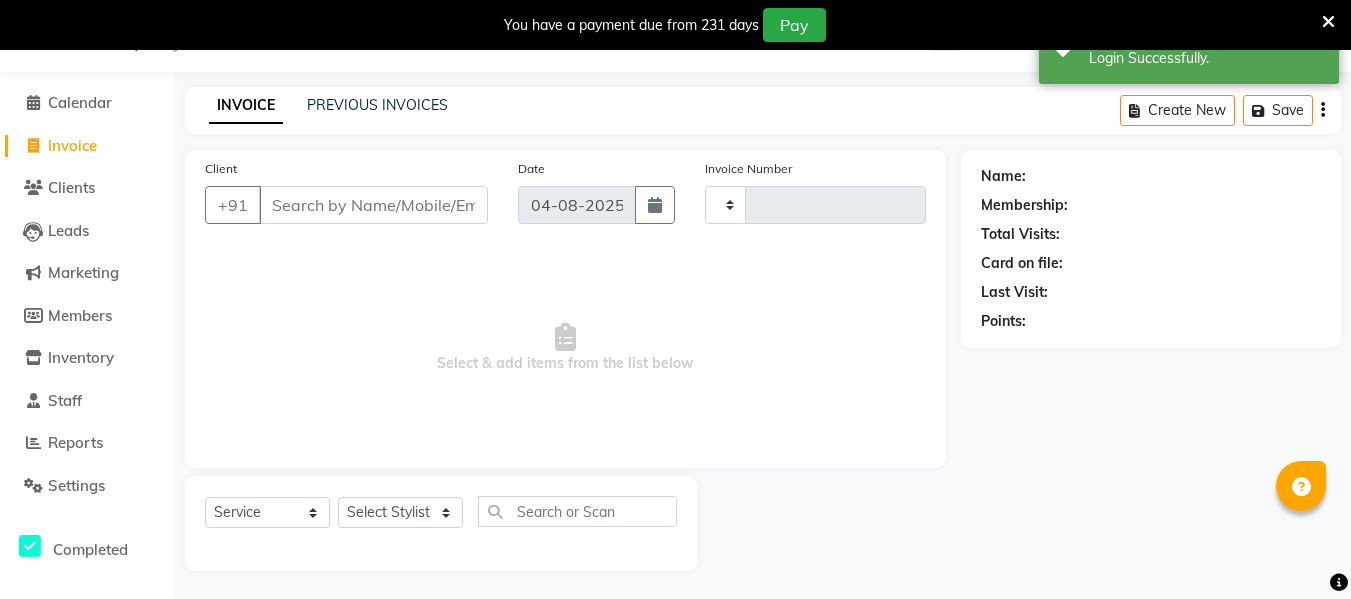 type on "2542" 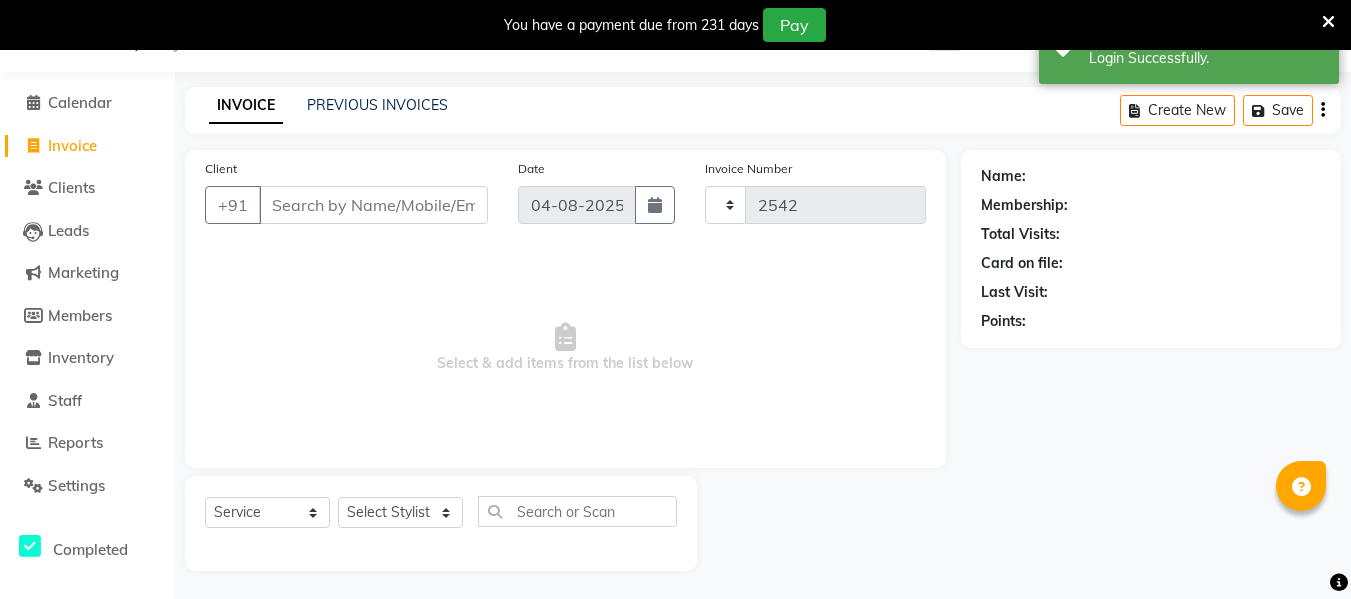 select on "5237" 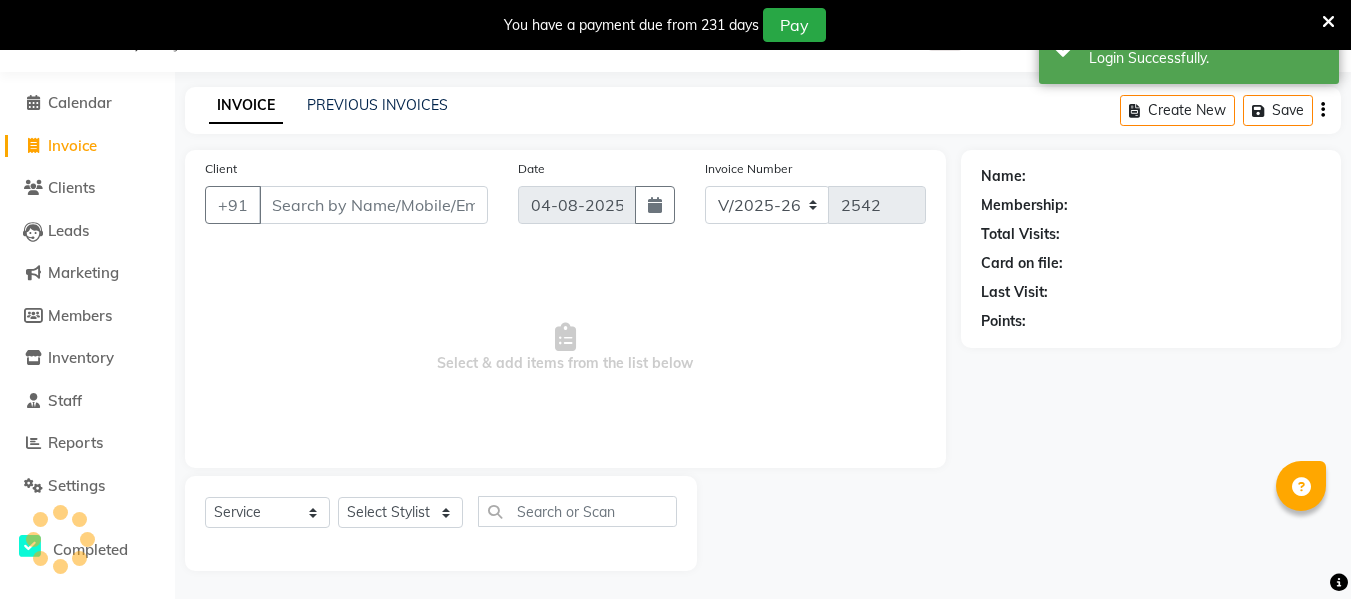 click on "Client" at bounding box center [373, 205] 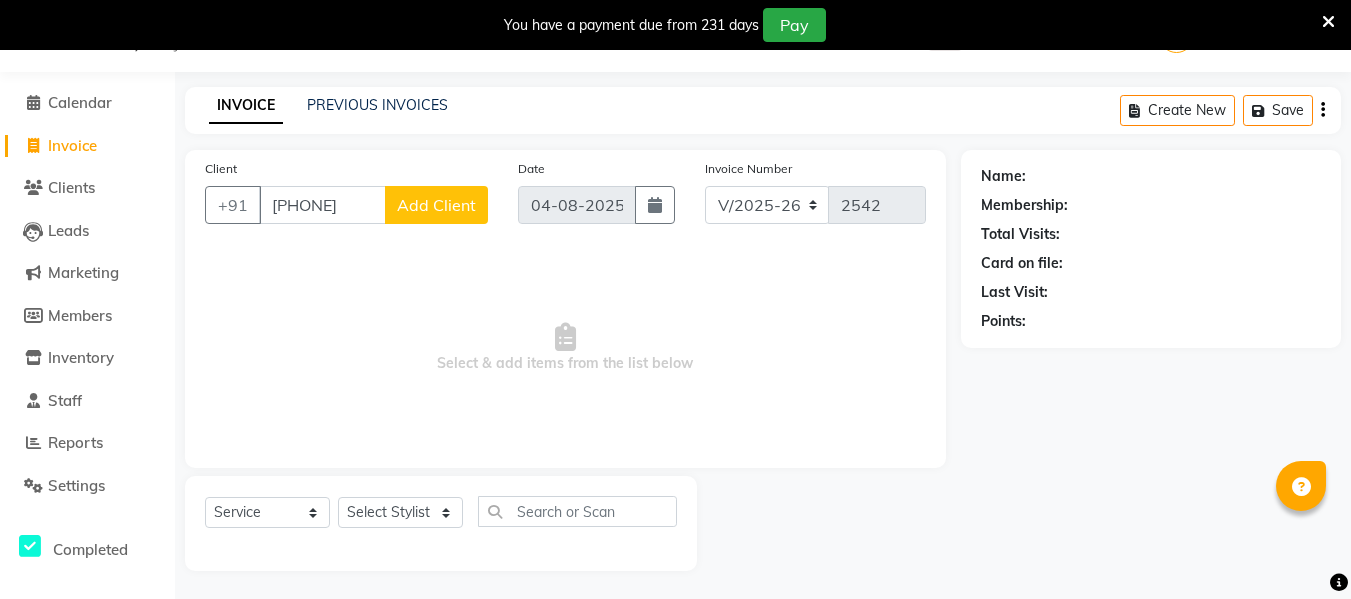 drag, startPoint x: 372, startPoint y: 204, endPoint x: 296, endPoint y: 193, distance: 76.79192 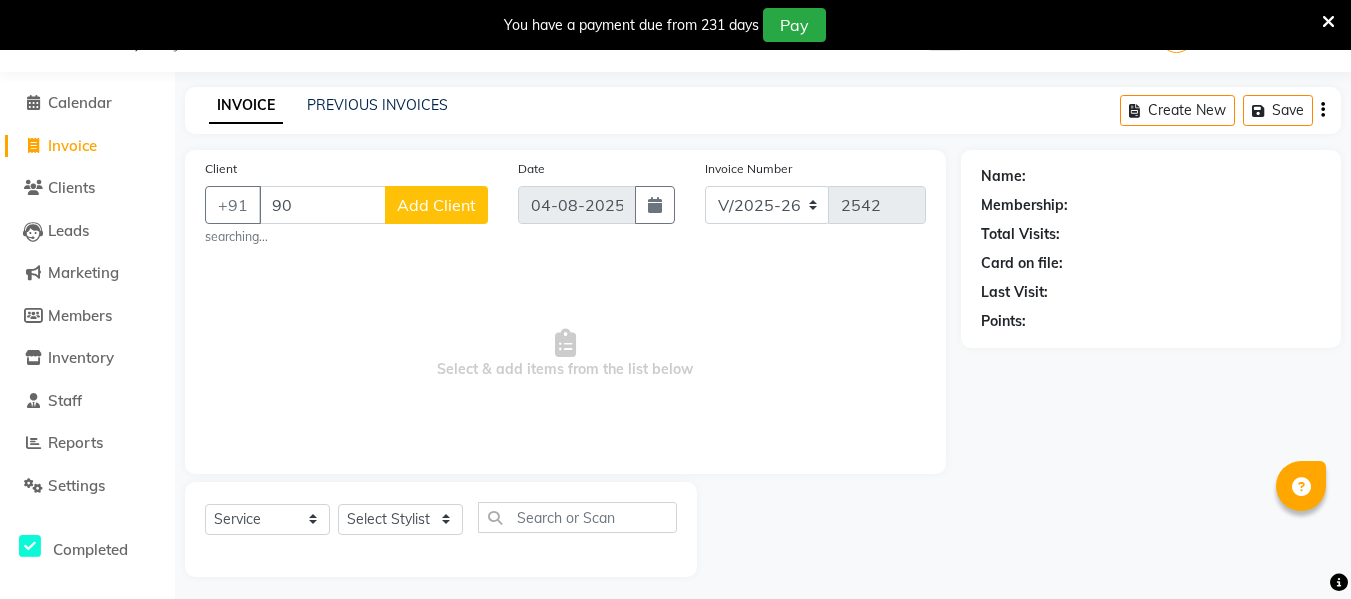 type on "9" 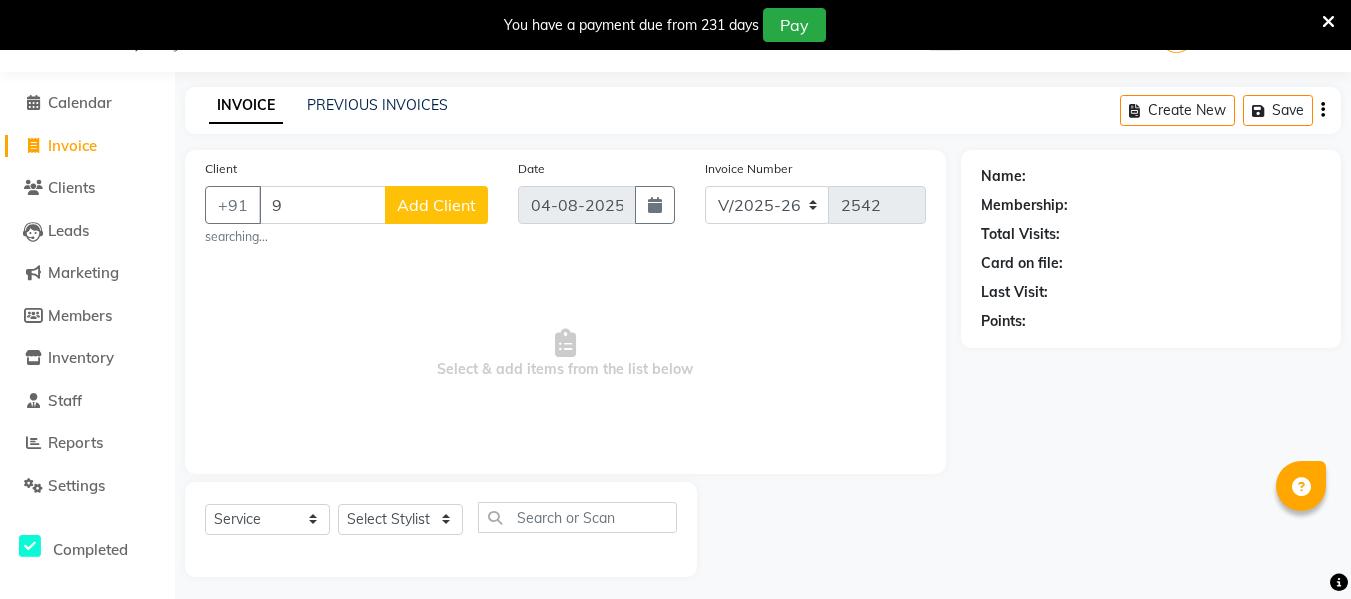 type 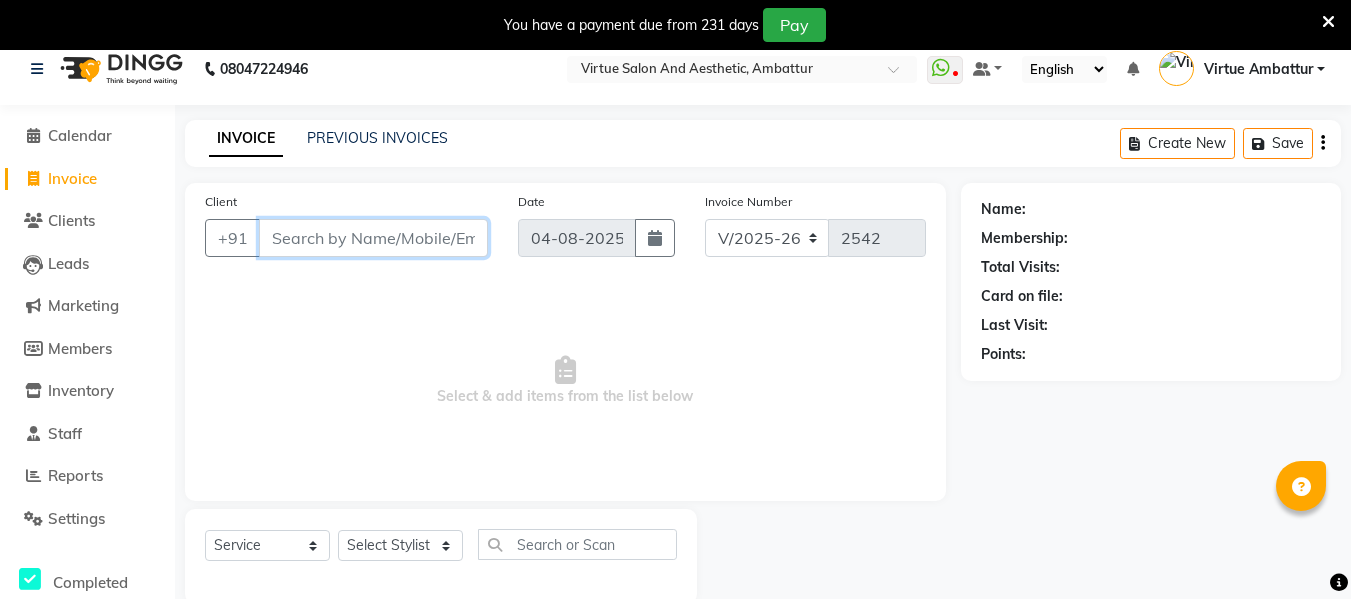 scroll, scrollTop: 0, scrollLeft: 0, axis: both 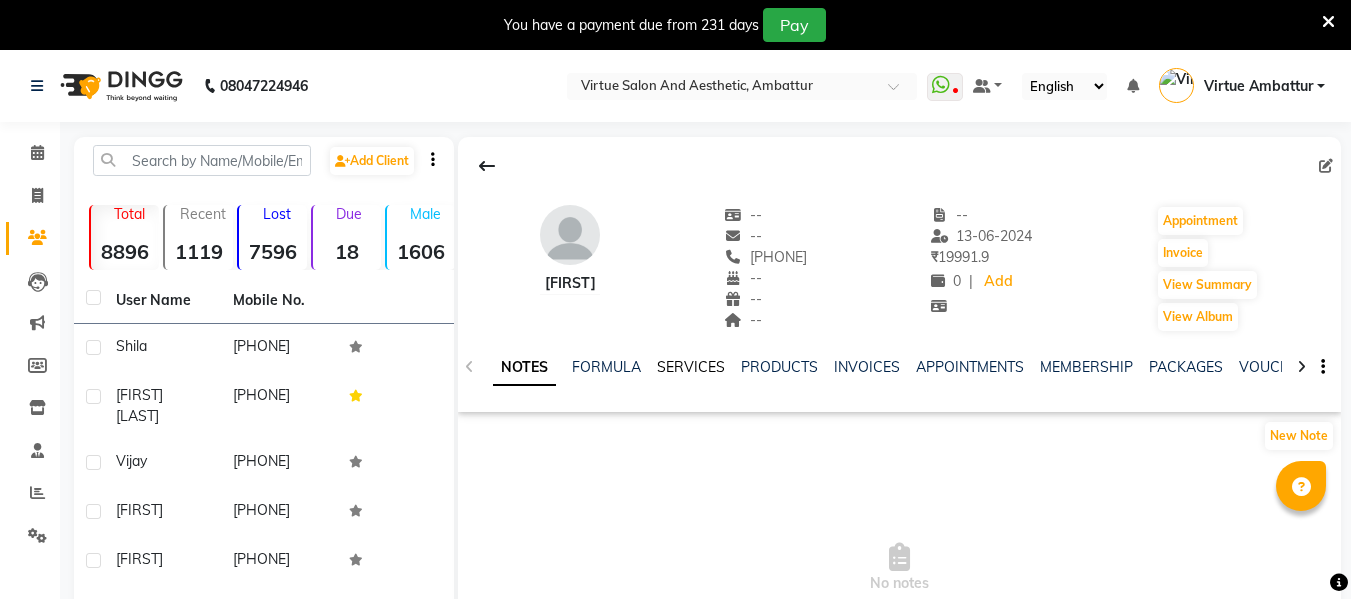 click on "SERVICES" 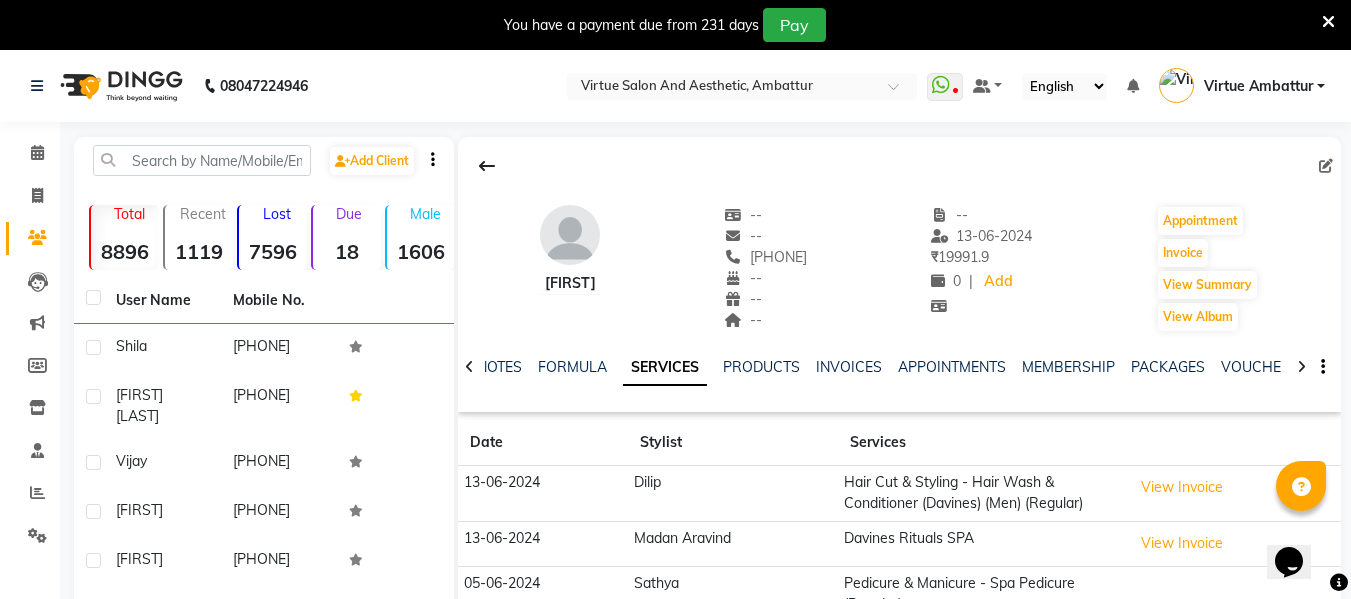 scroll, scrollTop: 0, scrollLeft: 0, axis: both 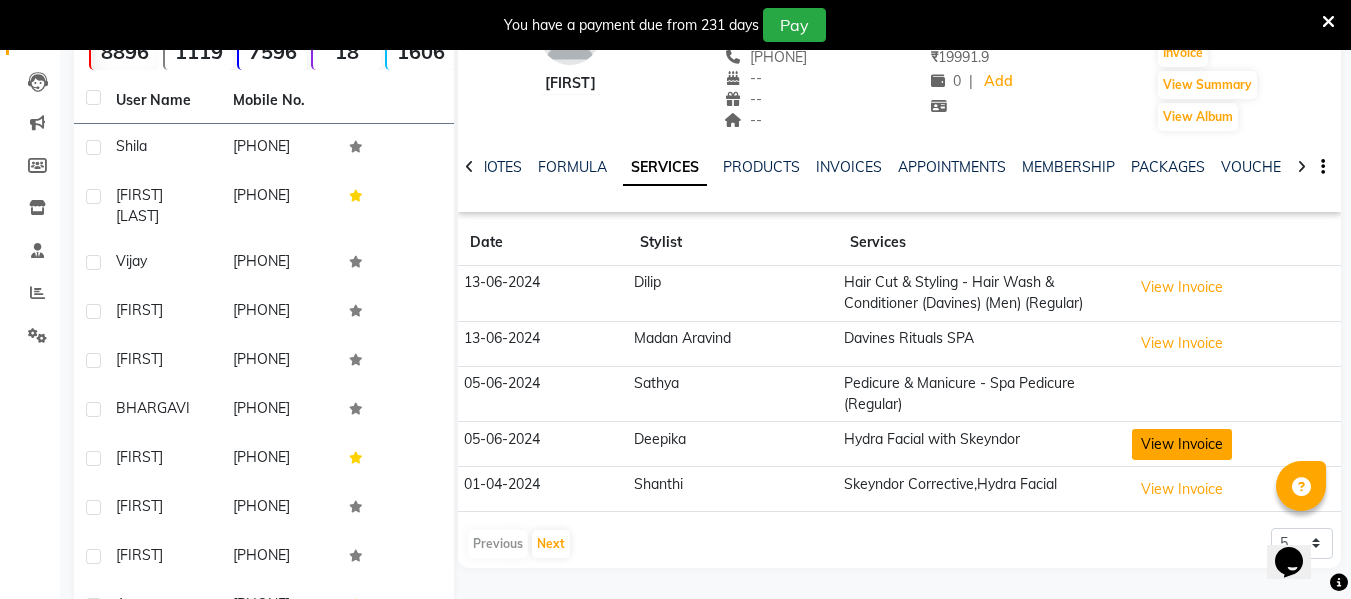 click on "View Invoice" 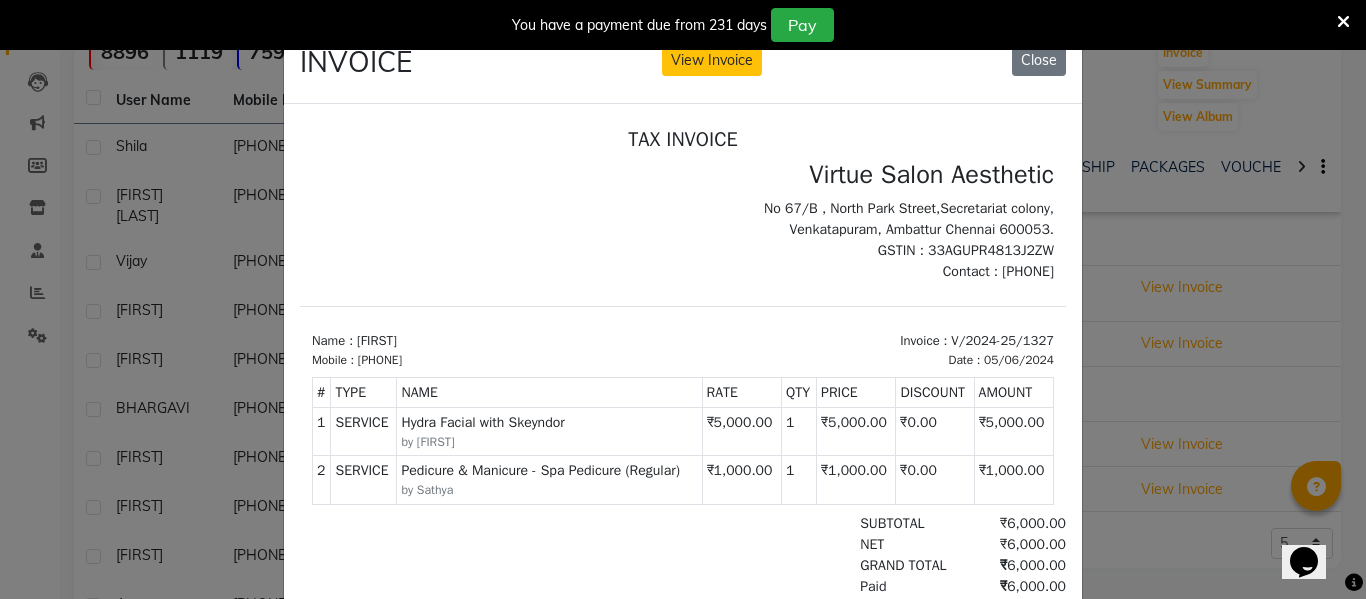 scroll, scrollTop: 16, scrollLeft: 0, axis: vertical 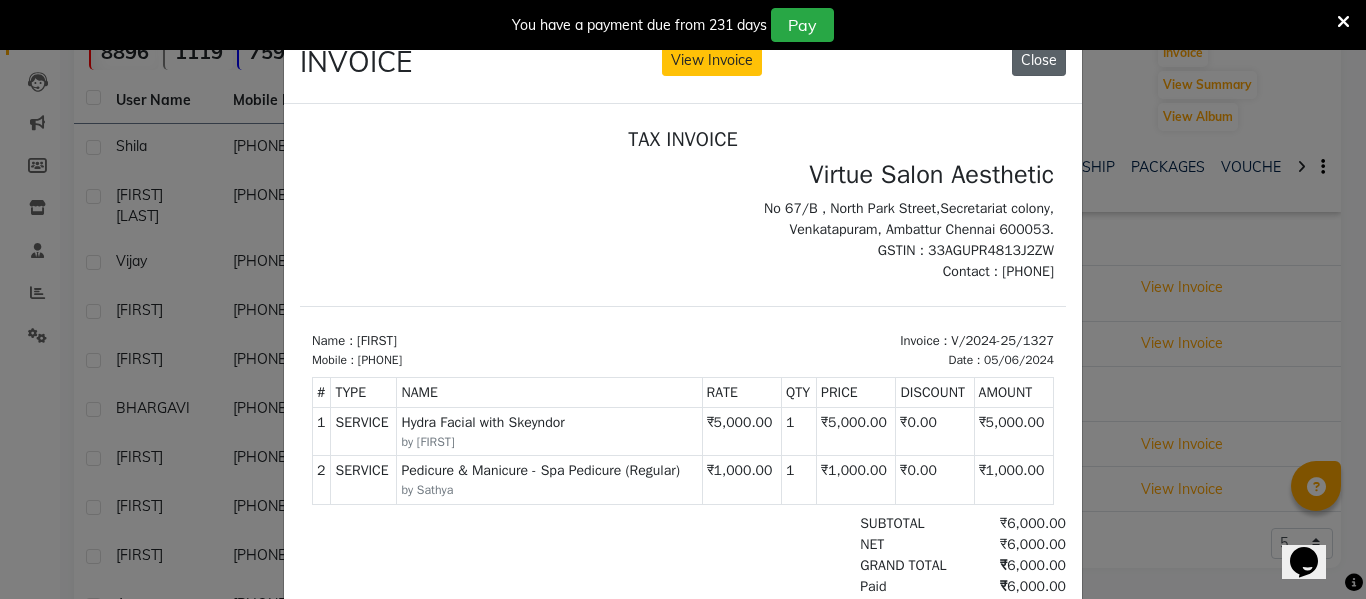 click on "Close" 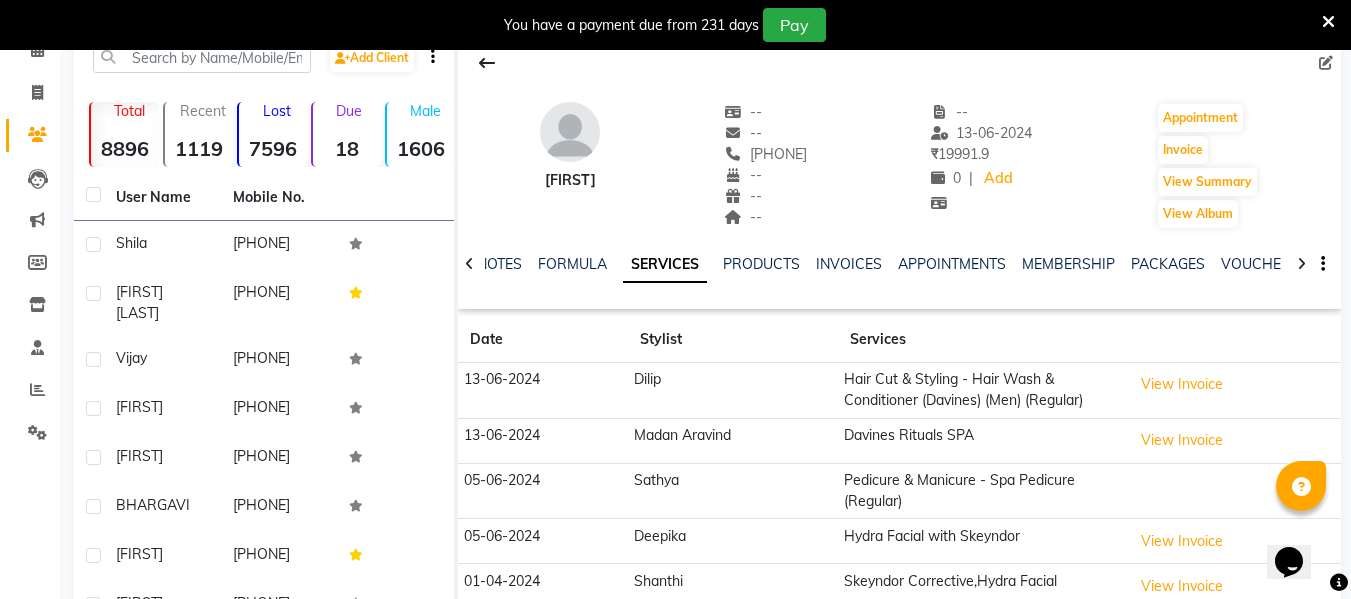 scroll, scrollTop: 101, scrollLeft: 0, axis: vertical 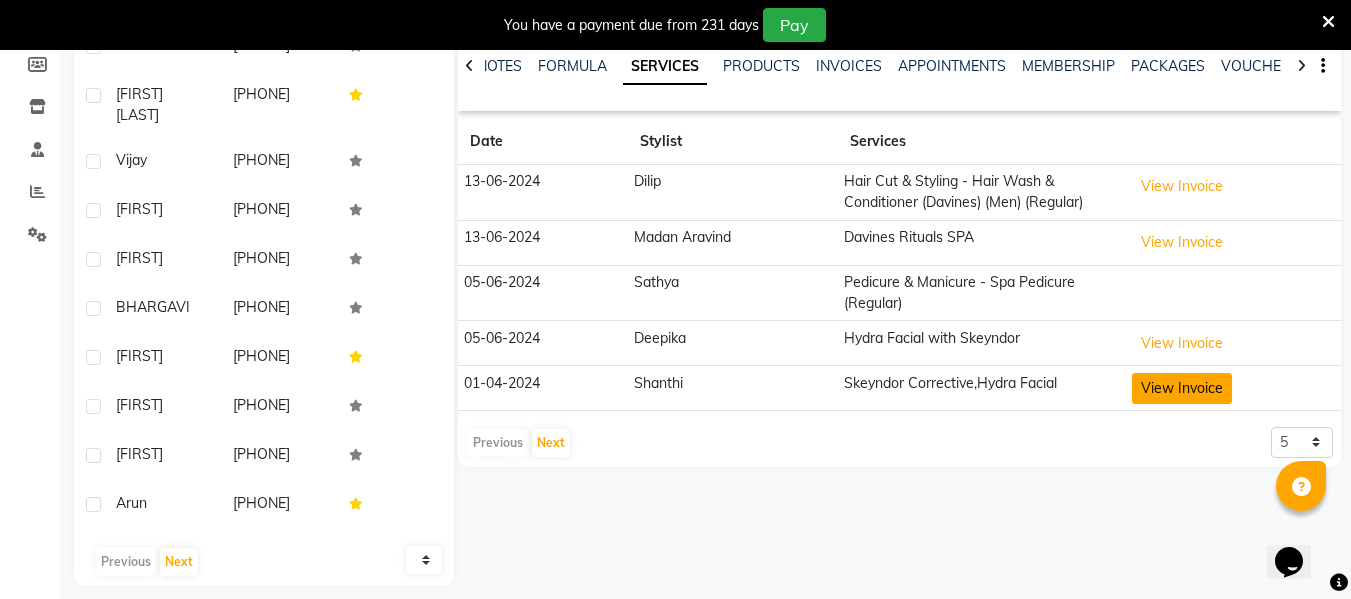 click on "View Invoice" 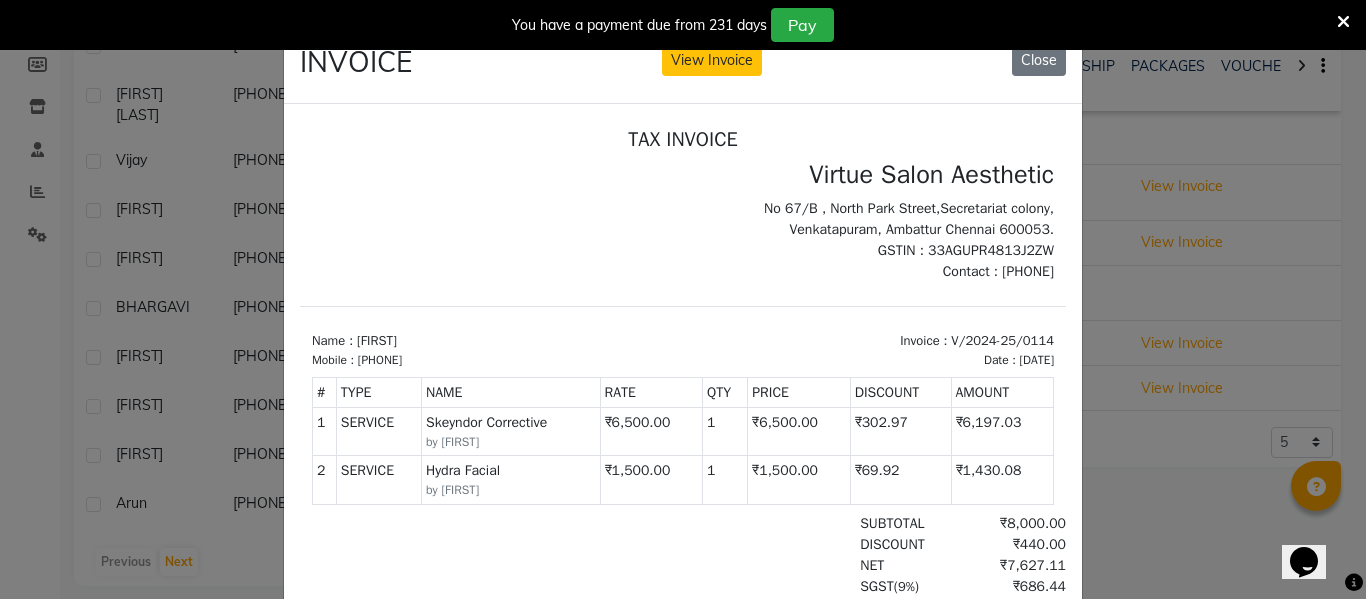 scroll, scrollTop: 16, scrollLeft: 0, axis: vertical 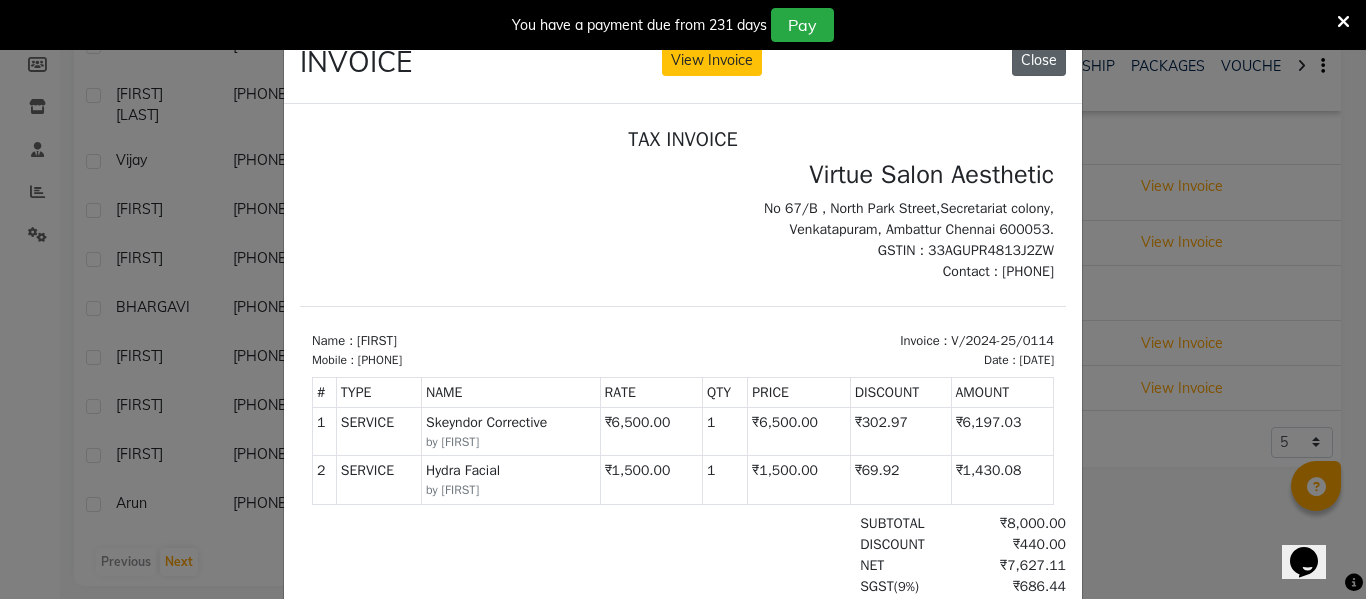 click on "Close" 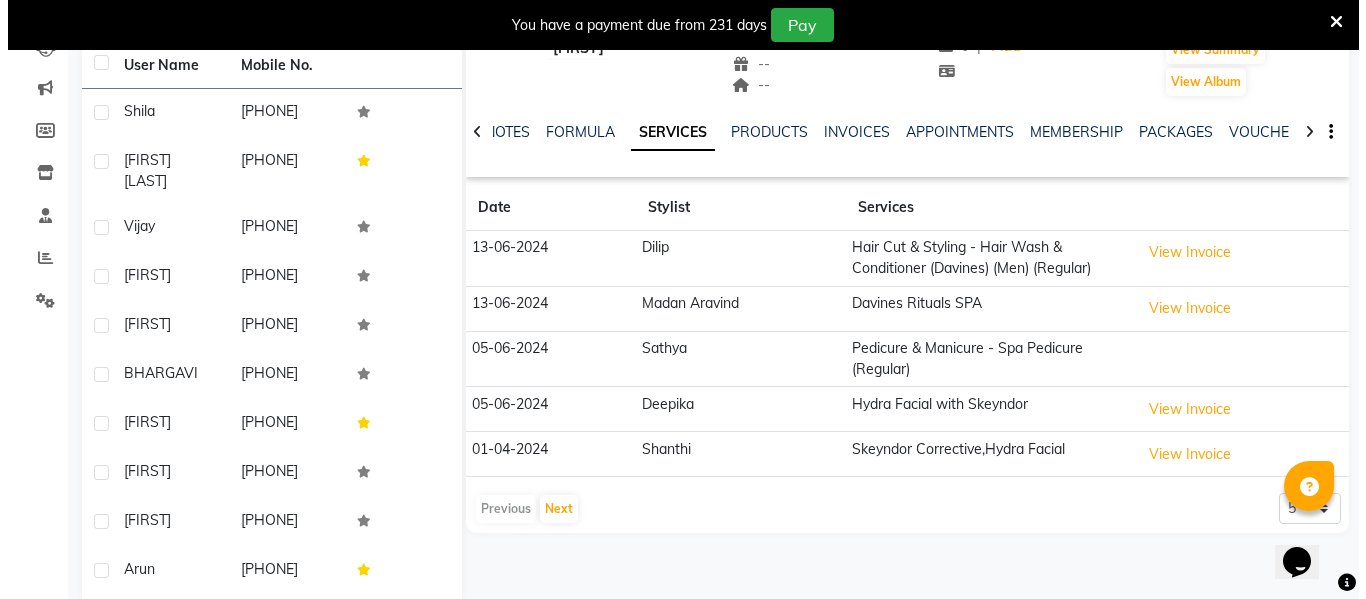 scroll, scrollTop: 201, scrollLeft: 0, axis: vertical 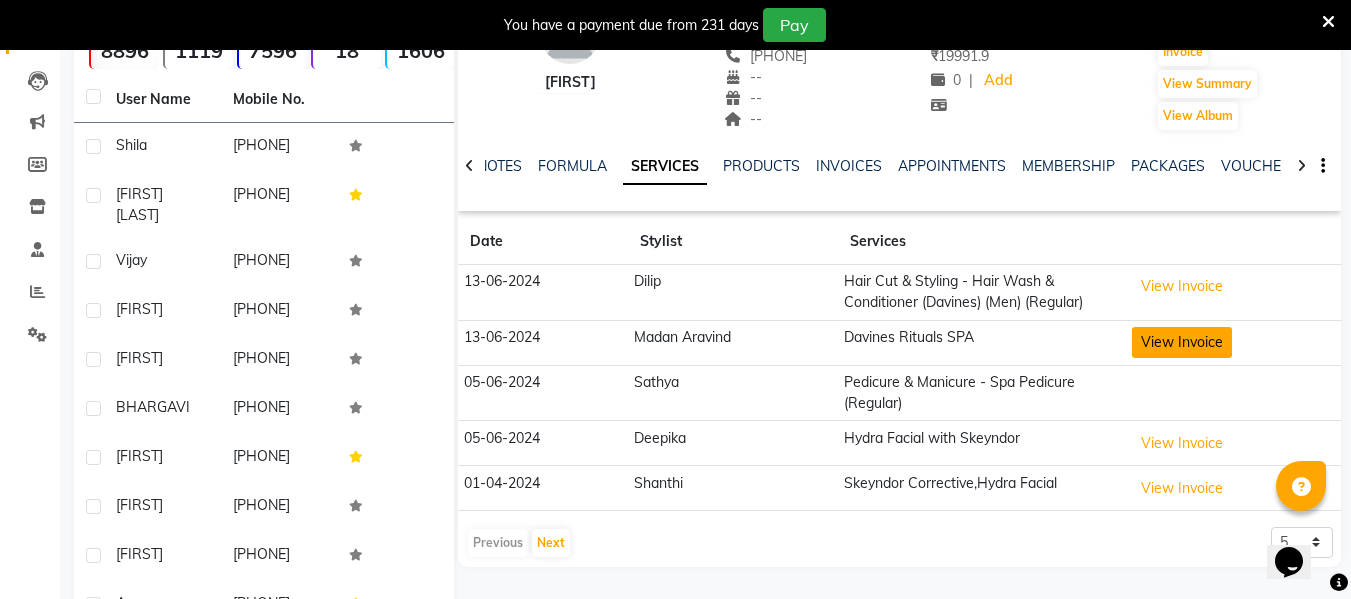 click on "View Invoice" 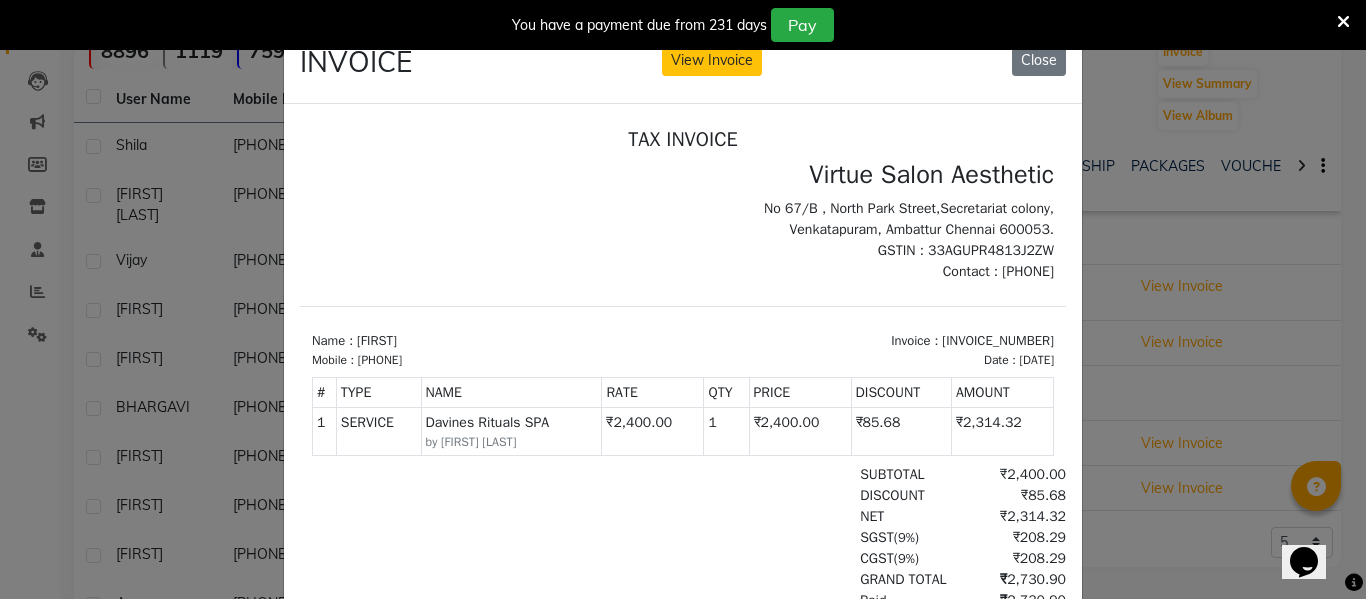 scroll, scrollTop: 16, scrollLeft: 0, axis: vertical 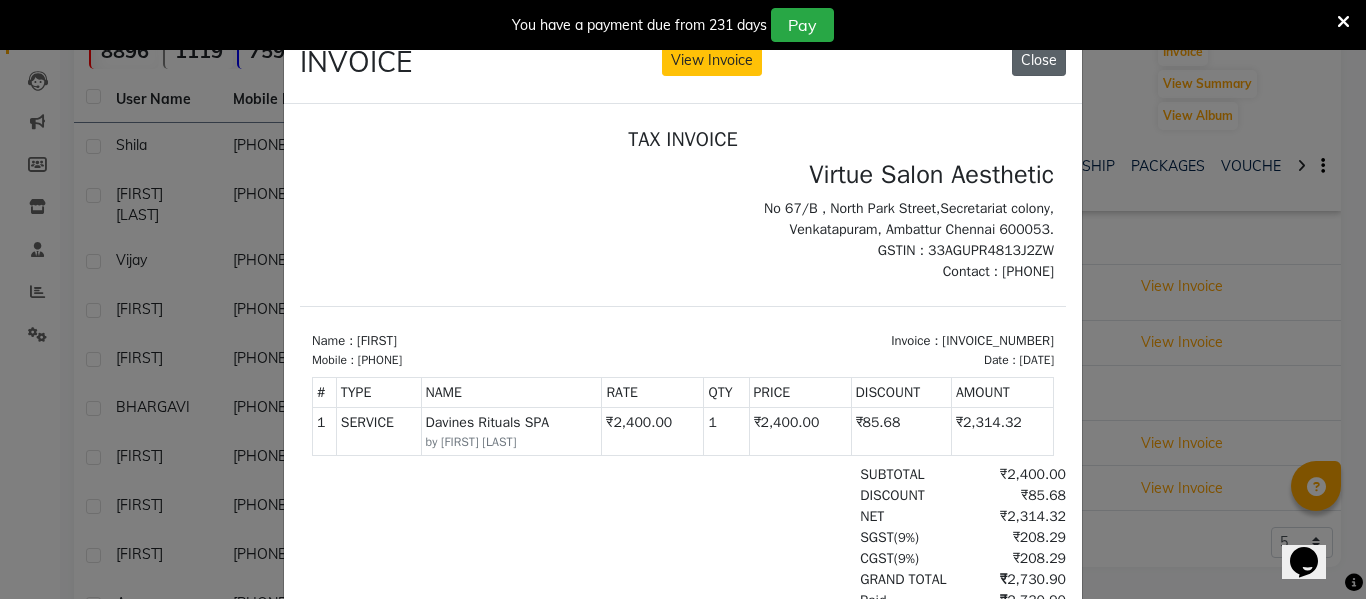 click on "Close" 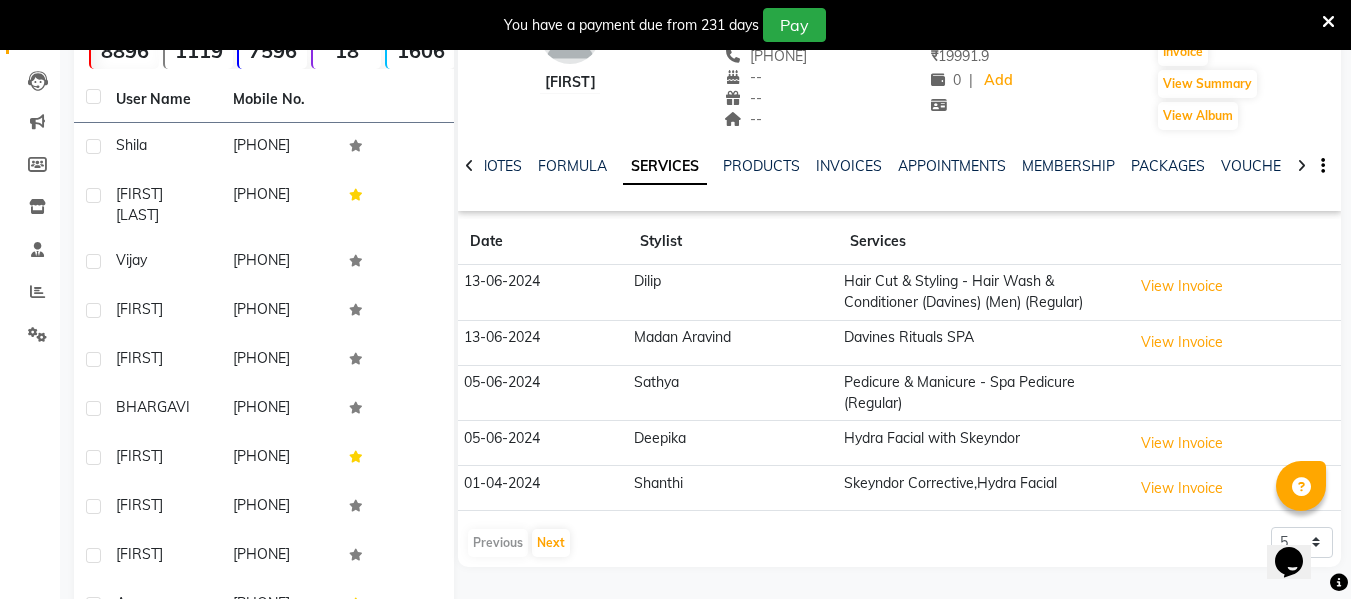 click on "Dilip" 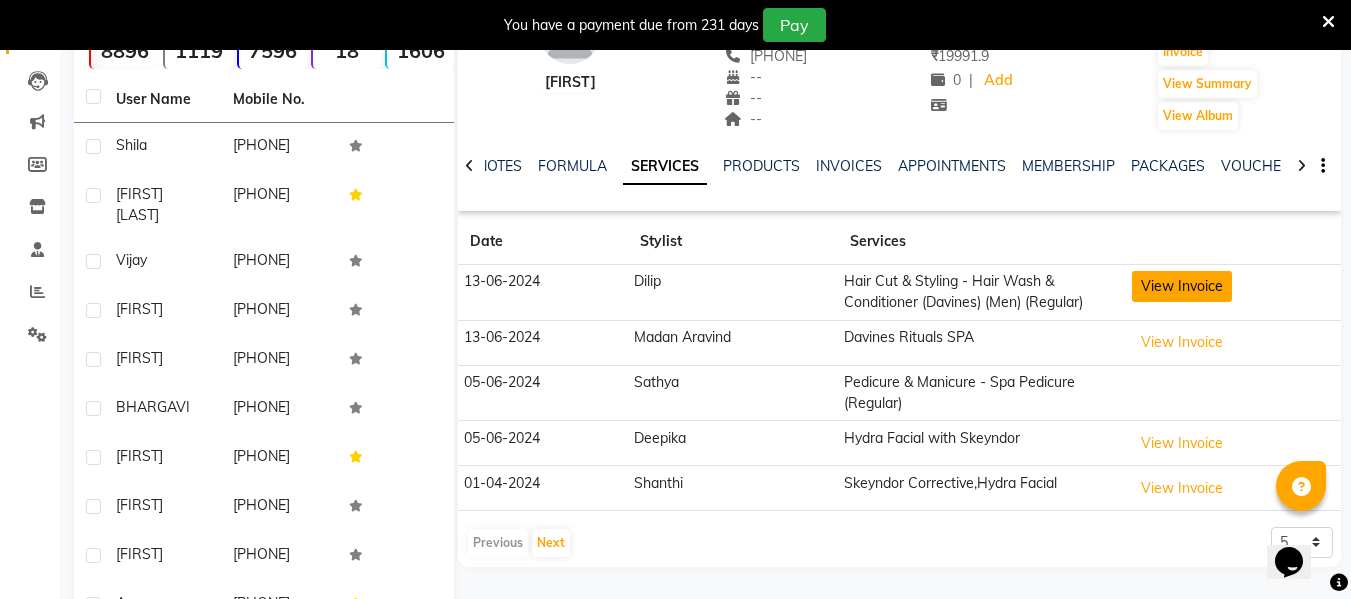click on "View Invoice" 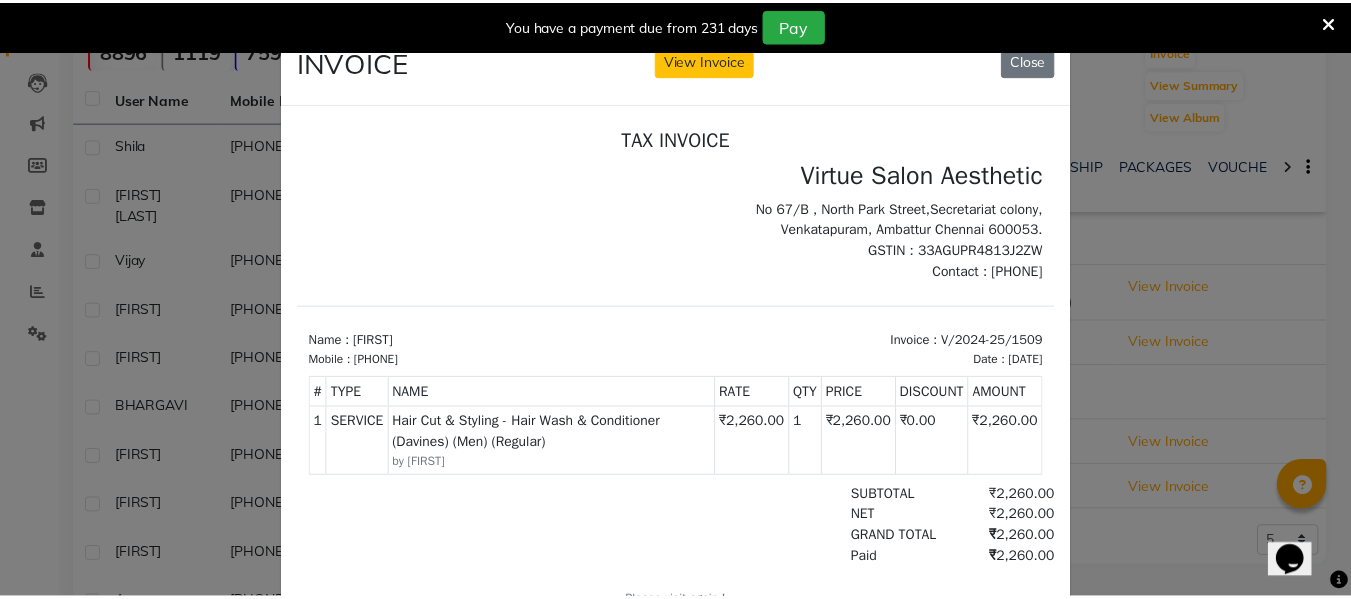 scroll, scrollTop: 0, scrollLeft: 0, axis: both 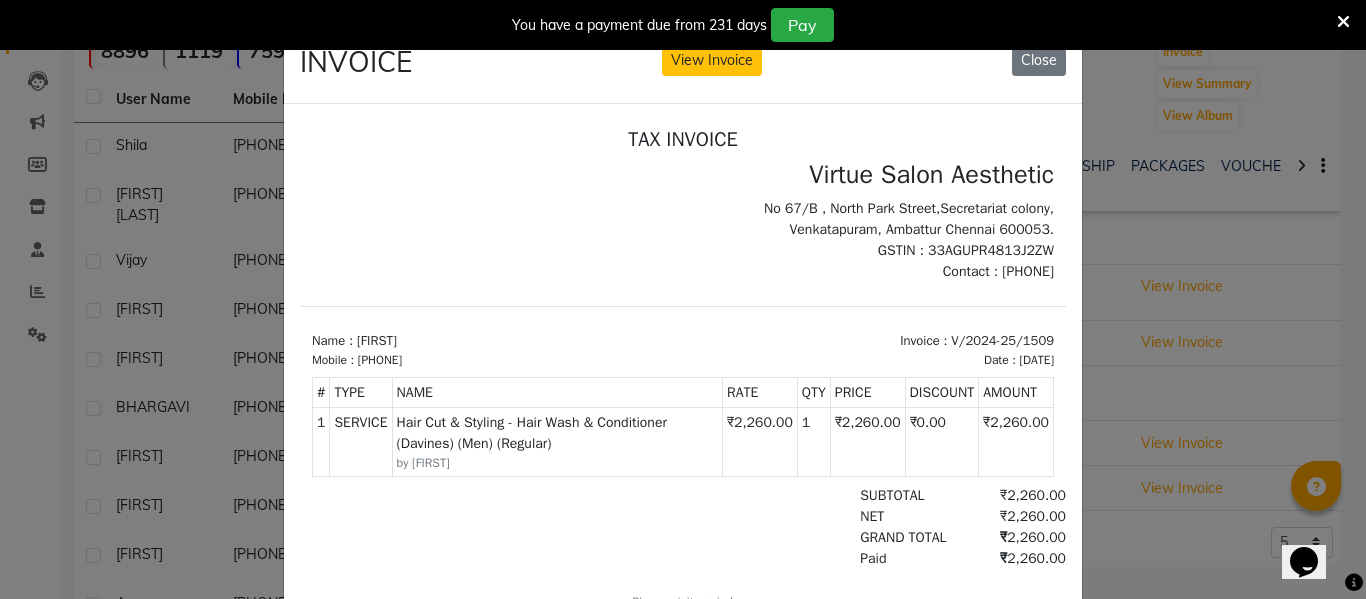 click on "INVOICE View Invoice Close" 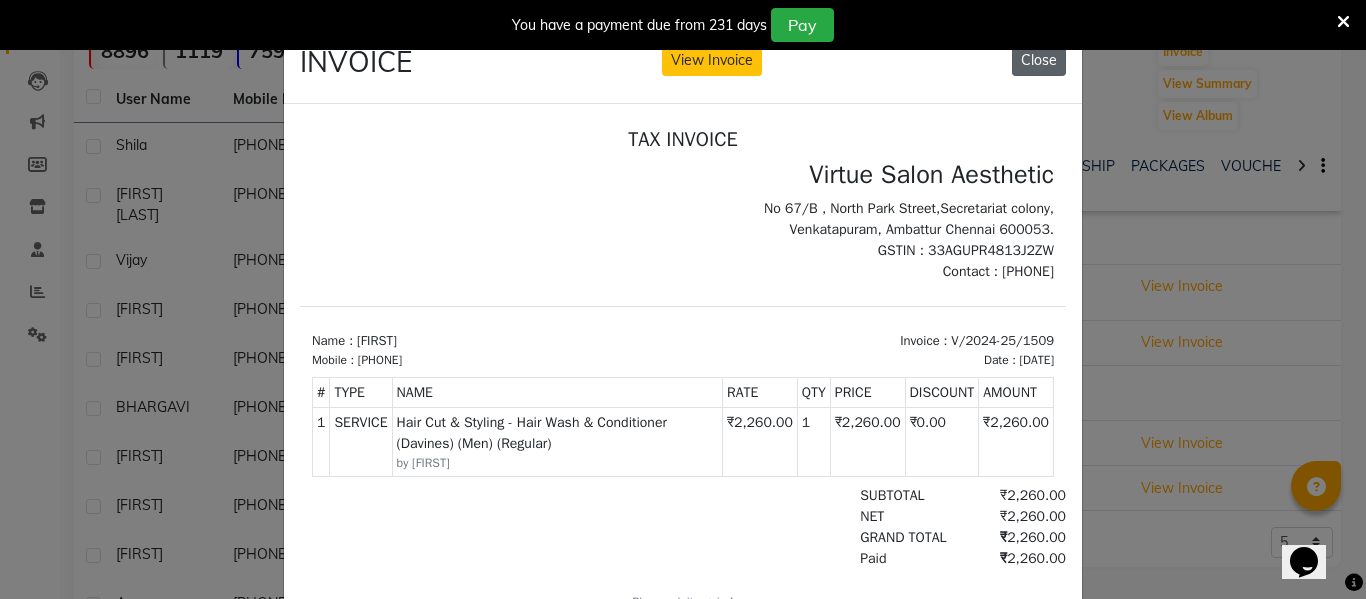 click on "Close" 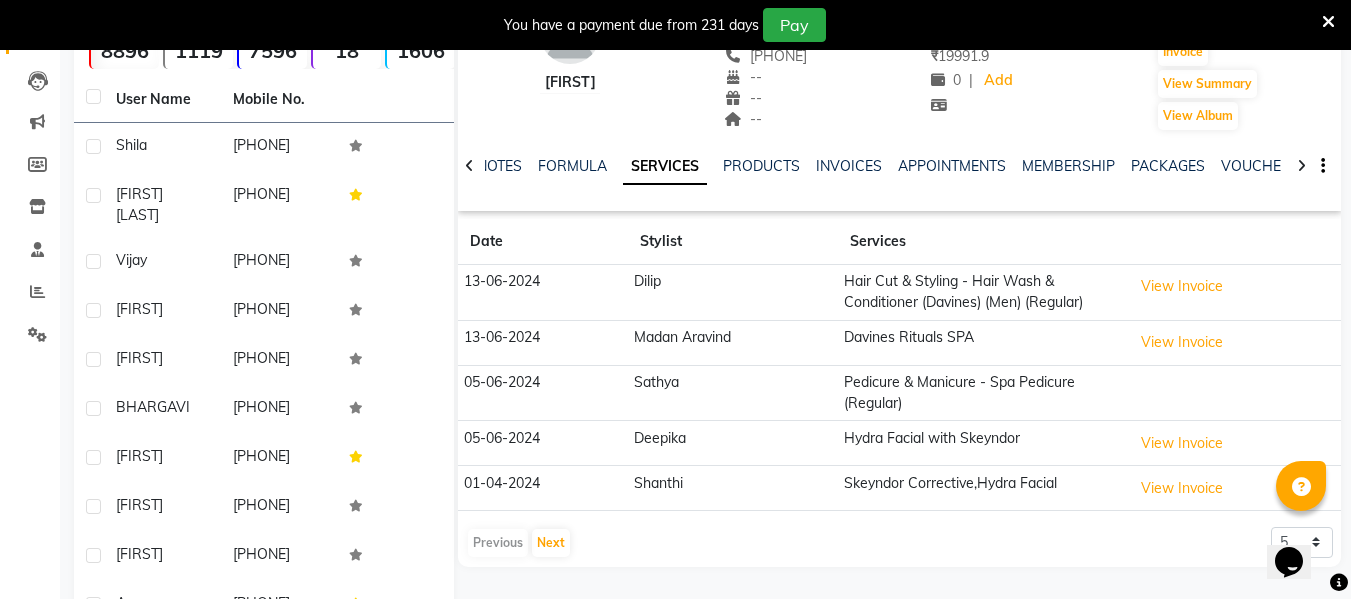 scroll, scrollTop: 0, scrollLeft: 0, axis: both 